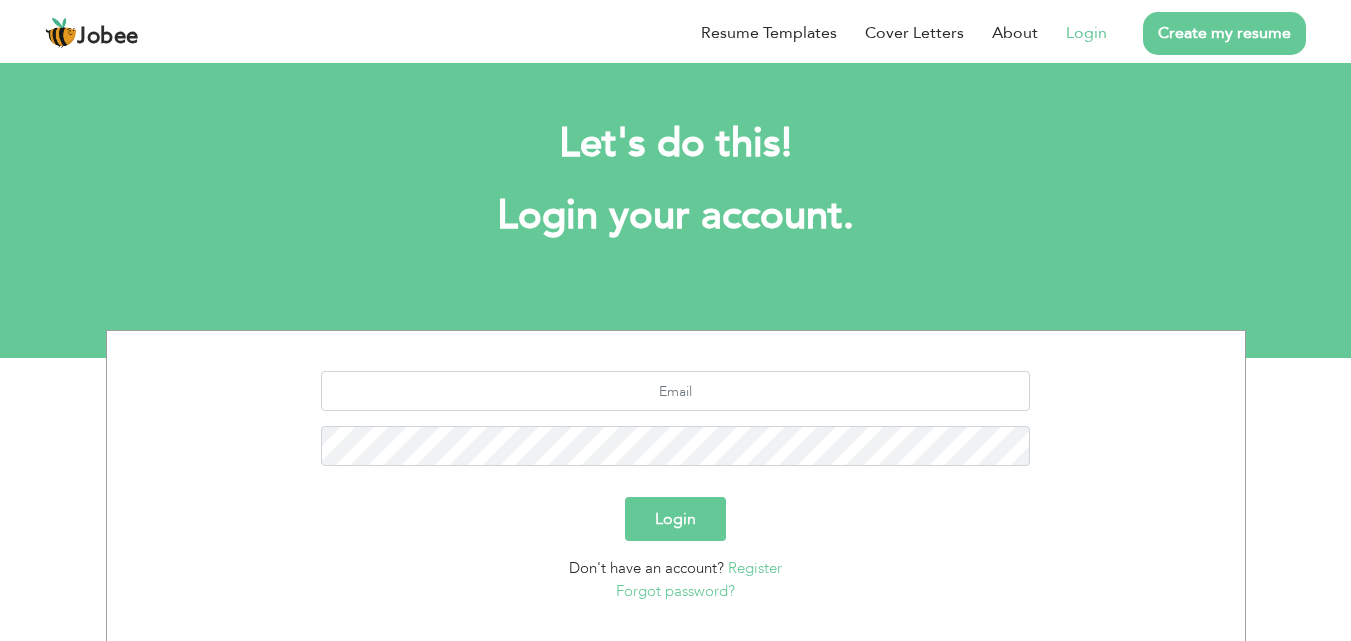 scroll, scrollTop: 0, scrollLeft: 0, axis: both 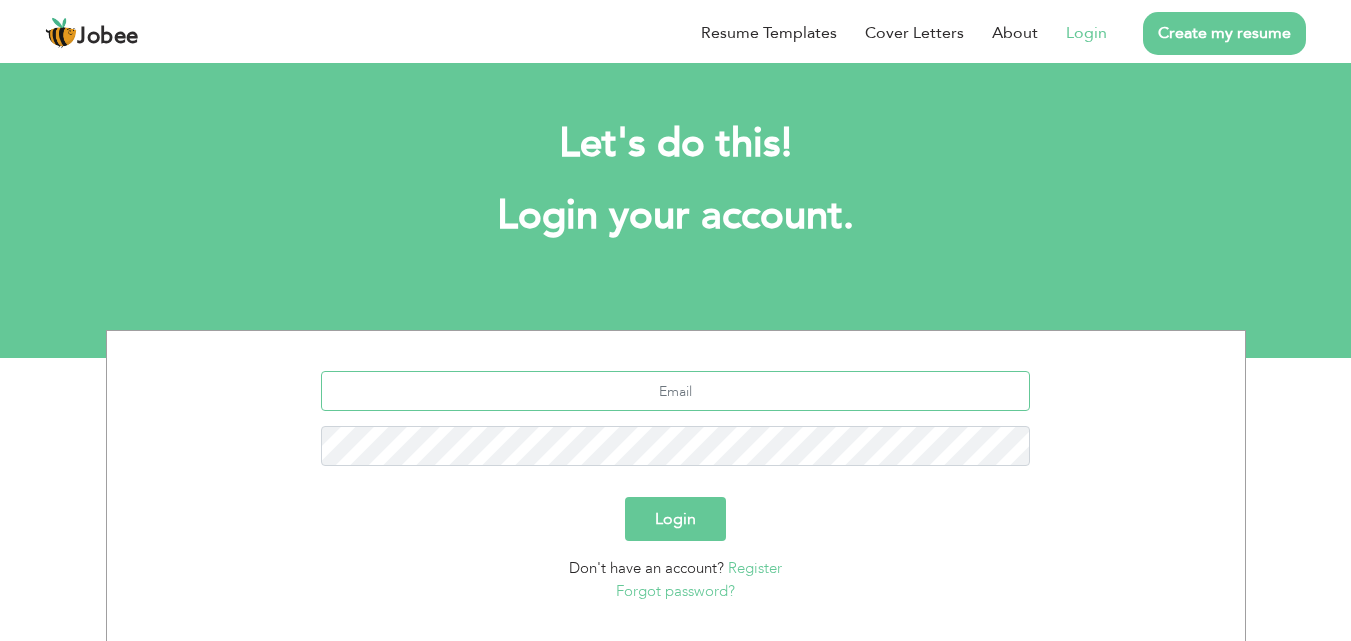 click at bounding box center (675, 391) 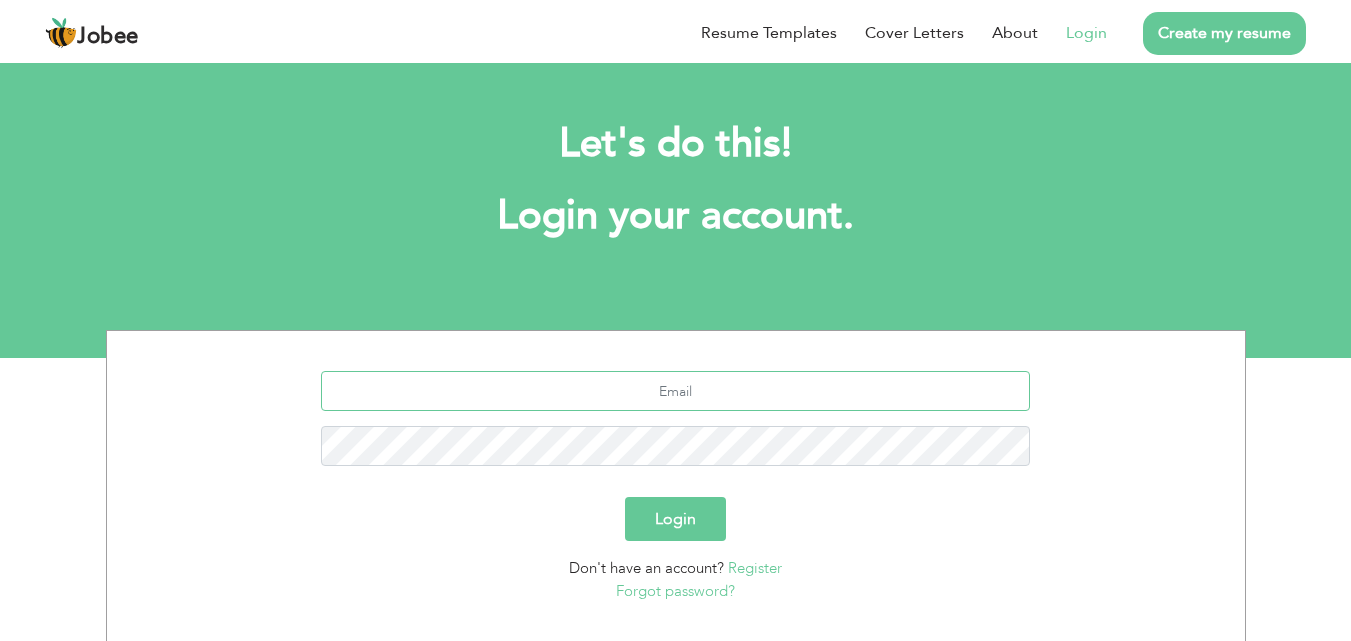 type on "[EMAIL_ADDRESS][DOMAIN_NAME]" 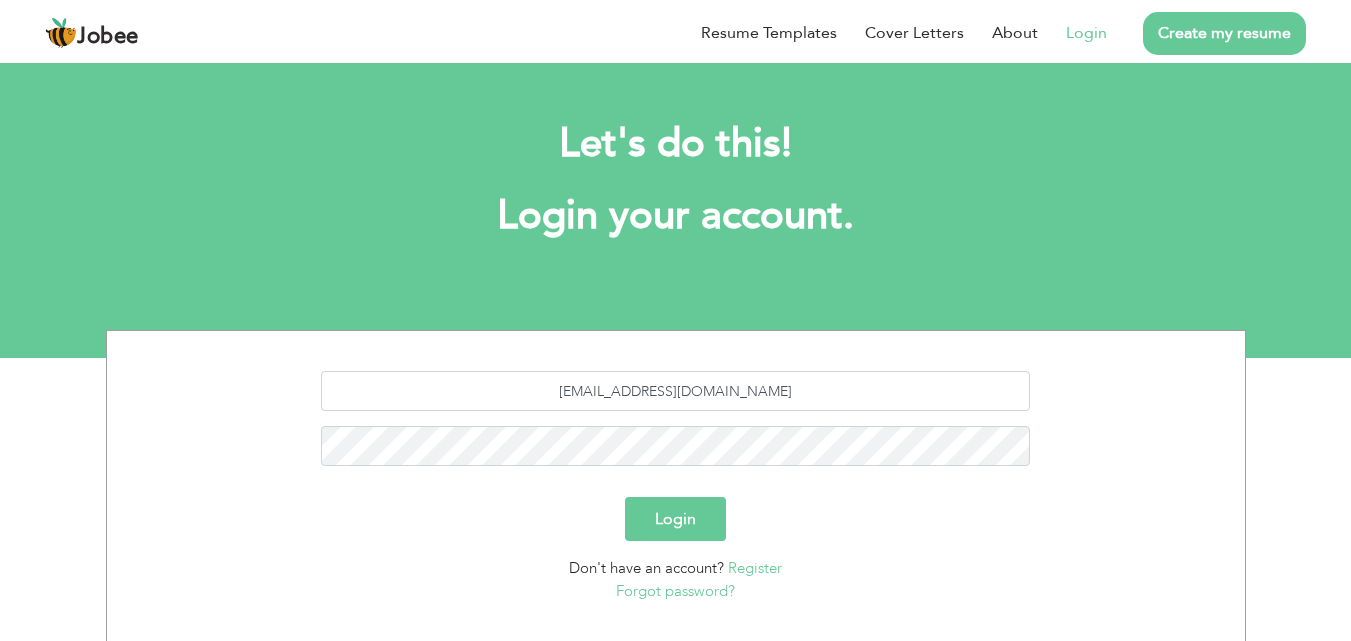 click on "Forgot password?" at bounding box center [675, 591] 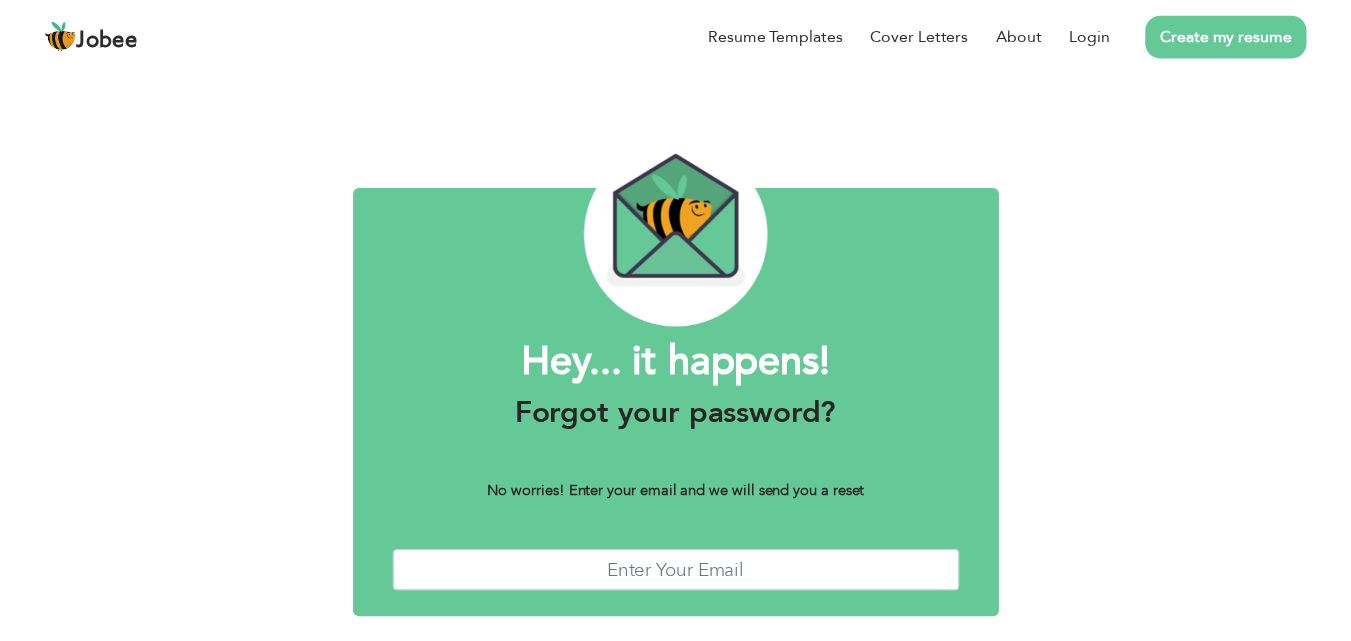 scroll, scrollTop: 0, scrollLeft: 0, axis: both 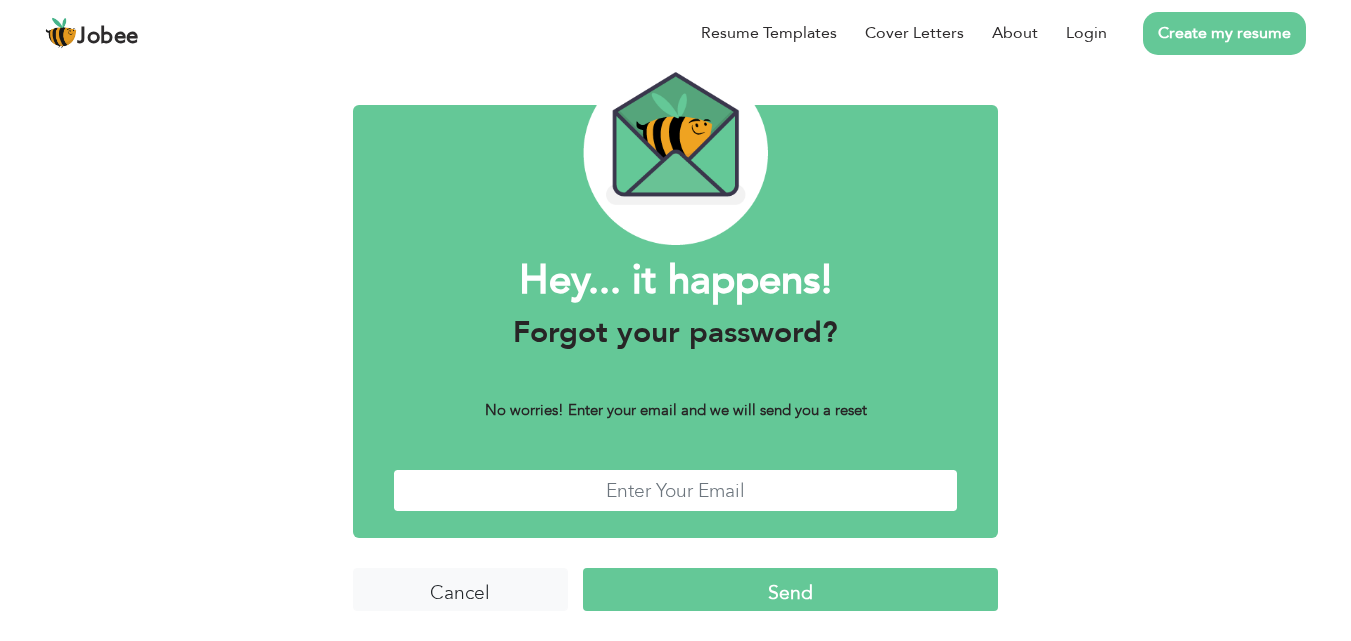 click at bounding box center (676, 490) 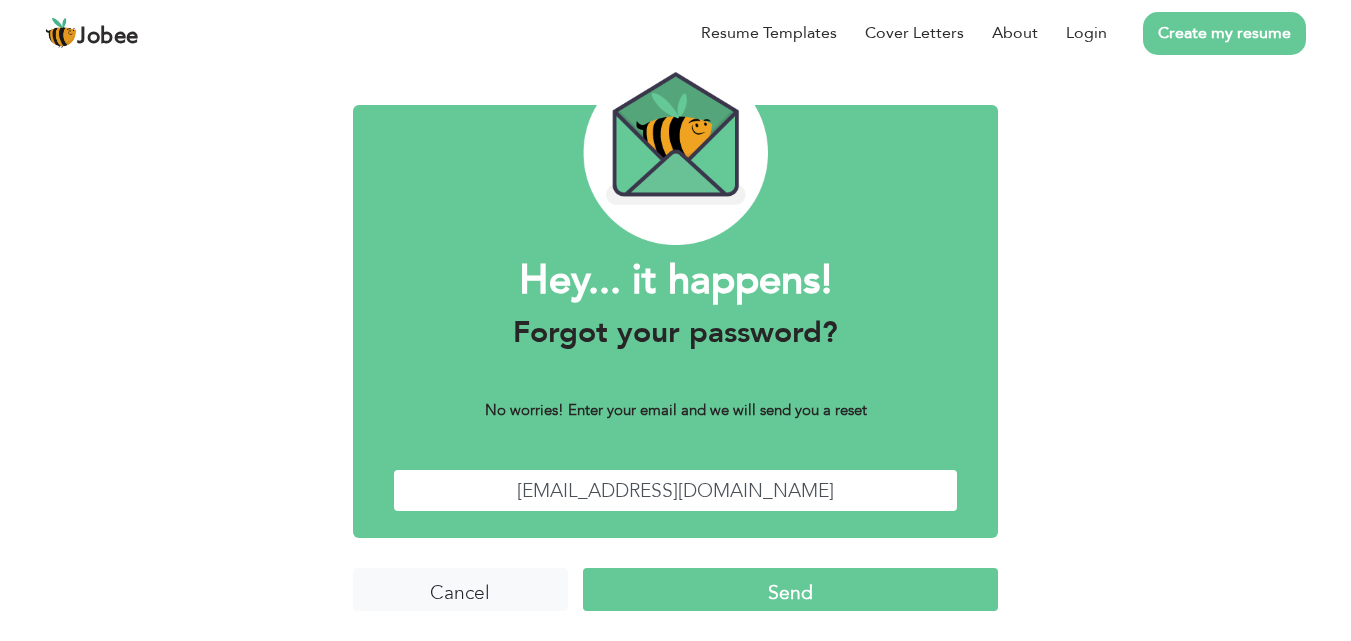 type on "[EMAIL_ADDRESS][DOMAIN_NAME]" 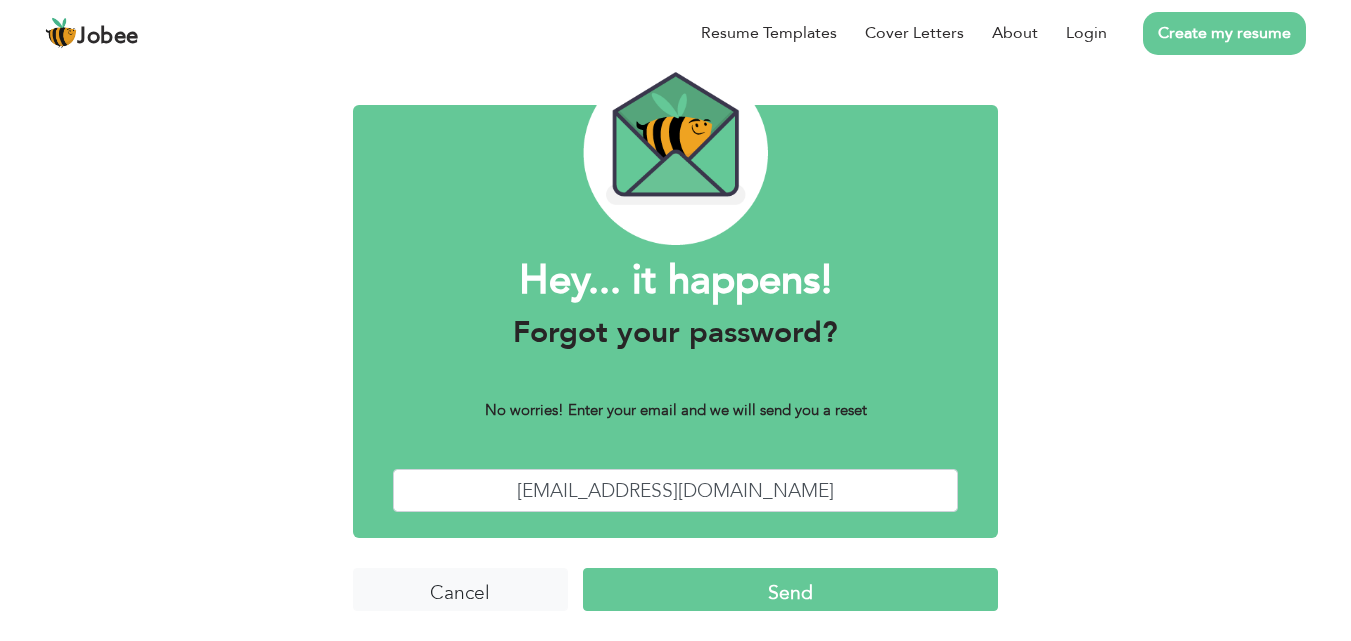 click on "Send" at bounding box center (790, 589) 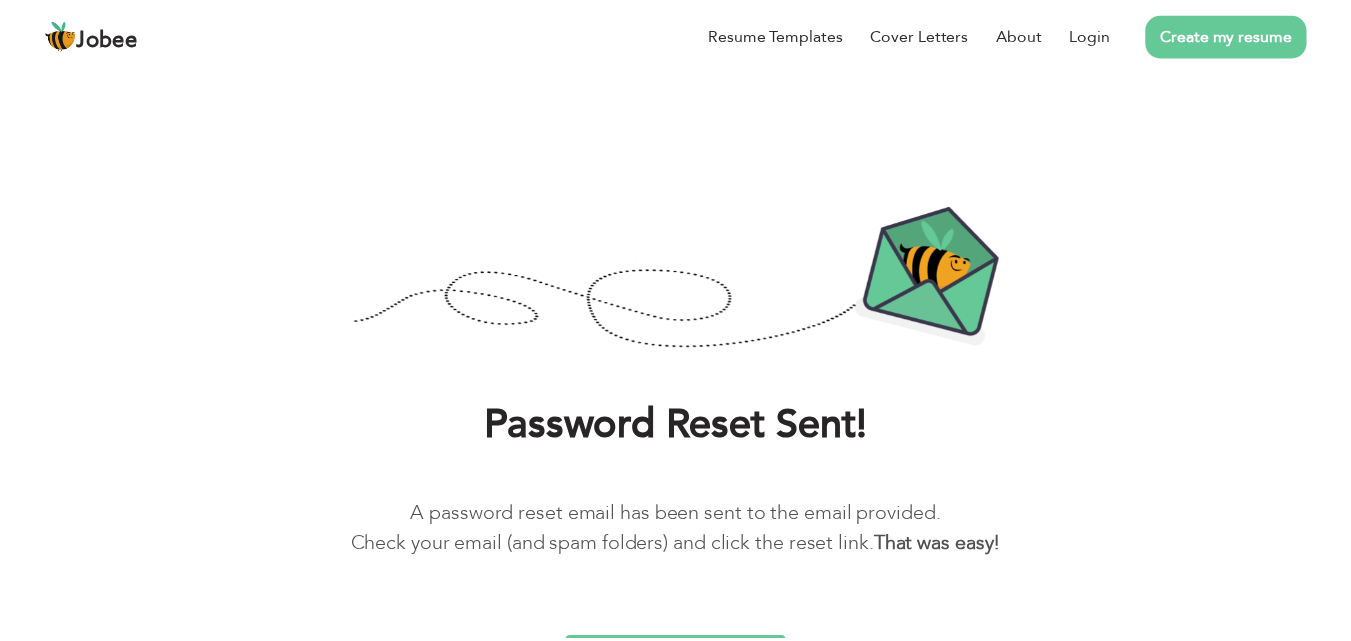 scroll, scrollTop: 0, scrollLeft: 0, axis: both 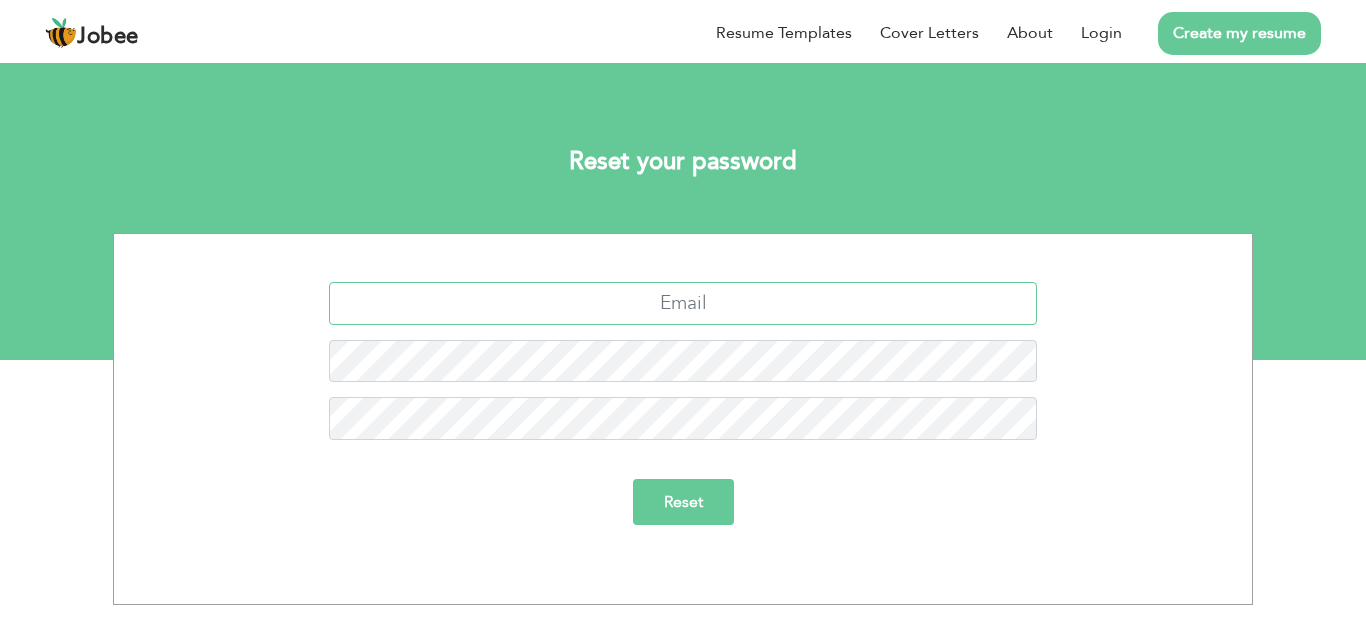 click at bounding box center (683, 303) 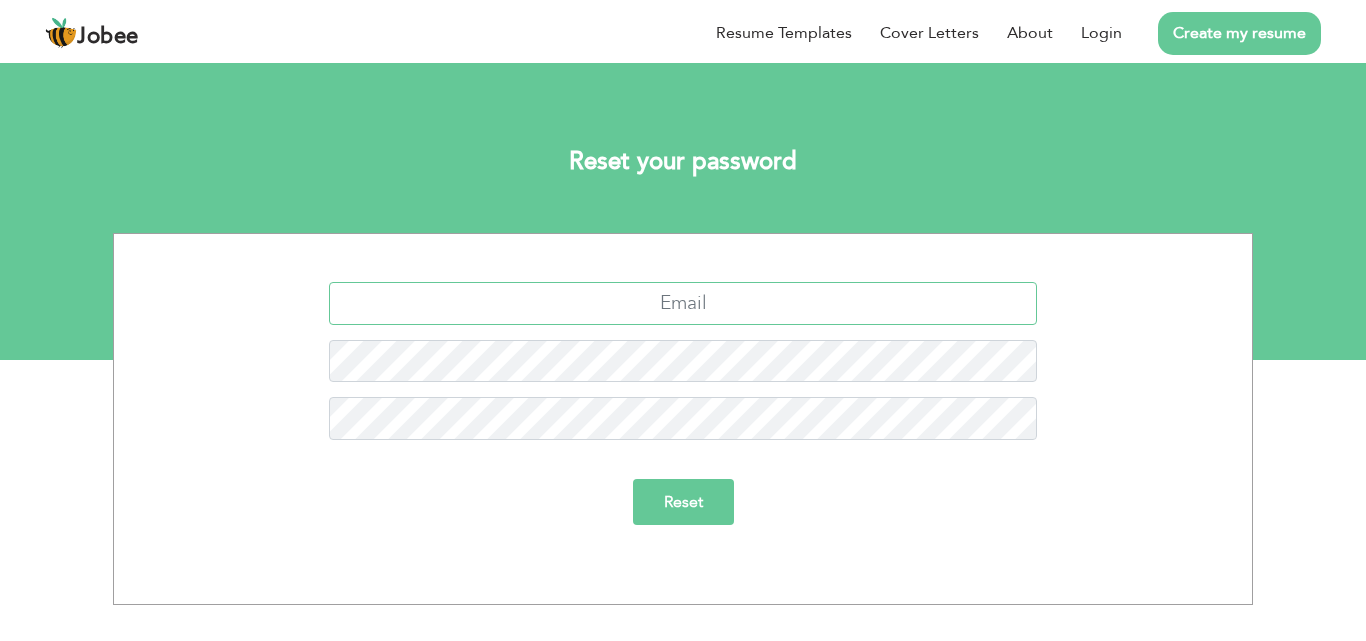 type on "waqashai013@gmail.com" 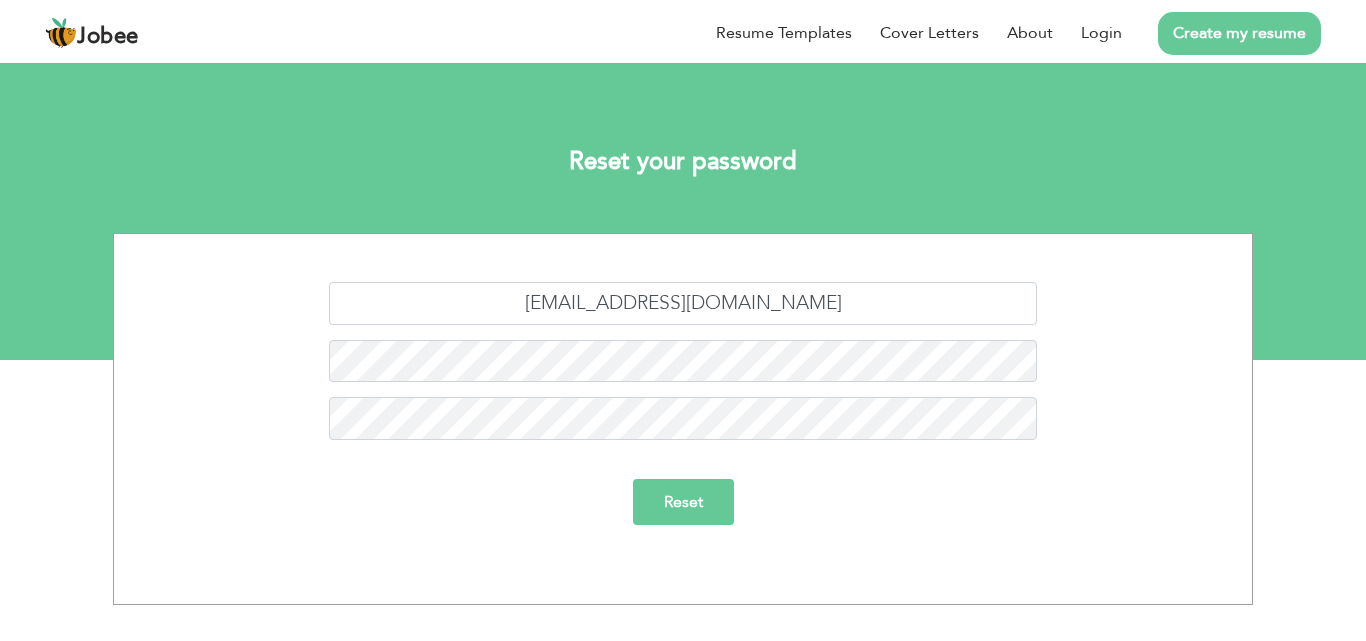 click on "Reset" at bounding box center (683, 502) 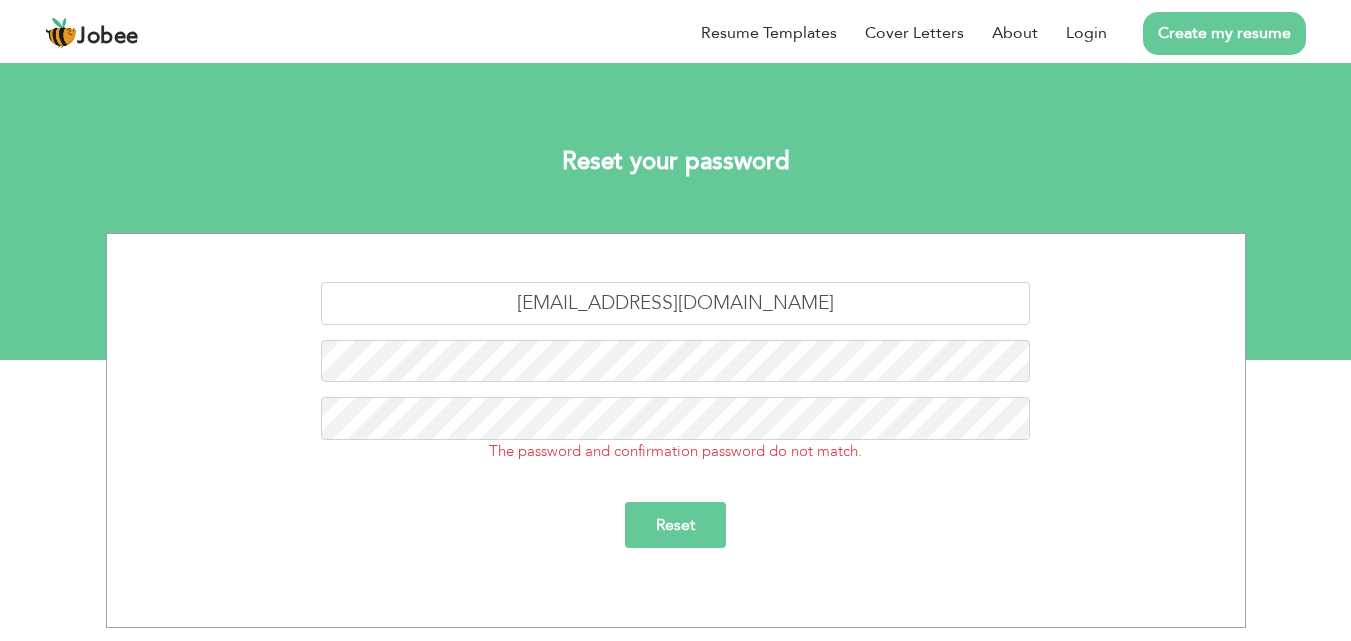 scroll, scrollTop: 0, scrollLeft: 0, axis: both 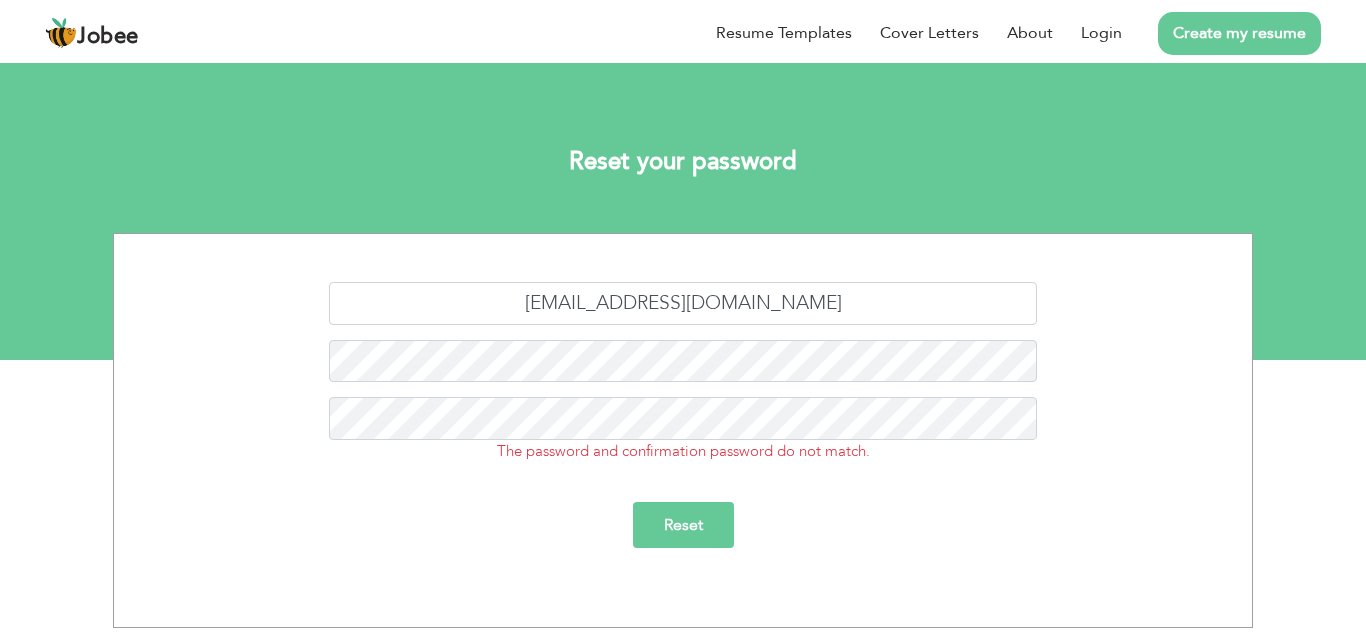 click on "Reset" at bounding box center (683, 525) 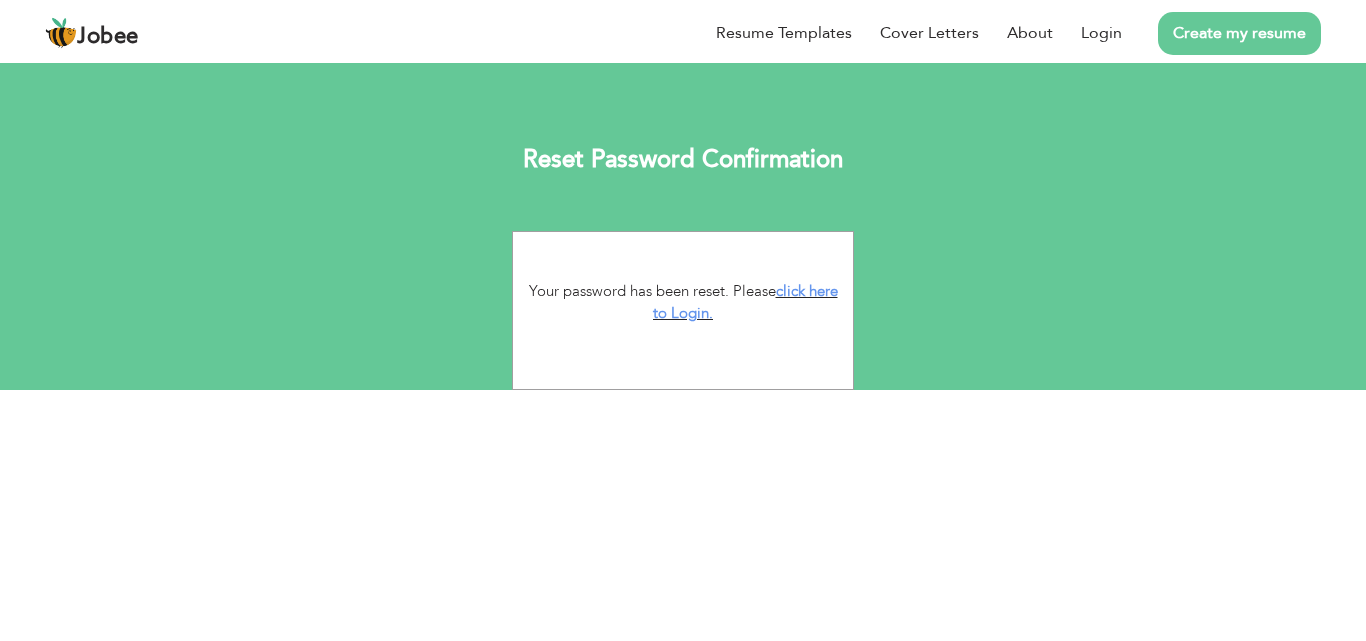 scroll, scrollTop: 0, scrollLeft: 0, axis: both 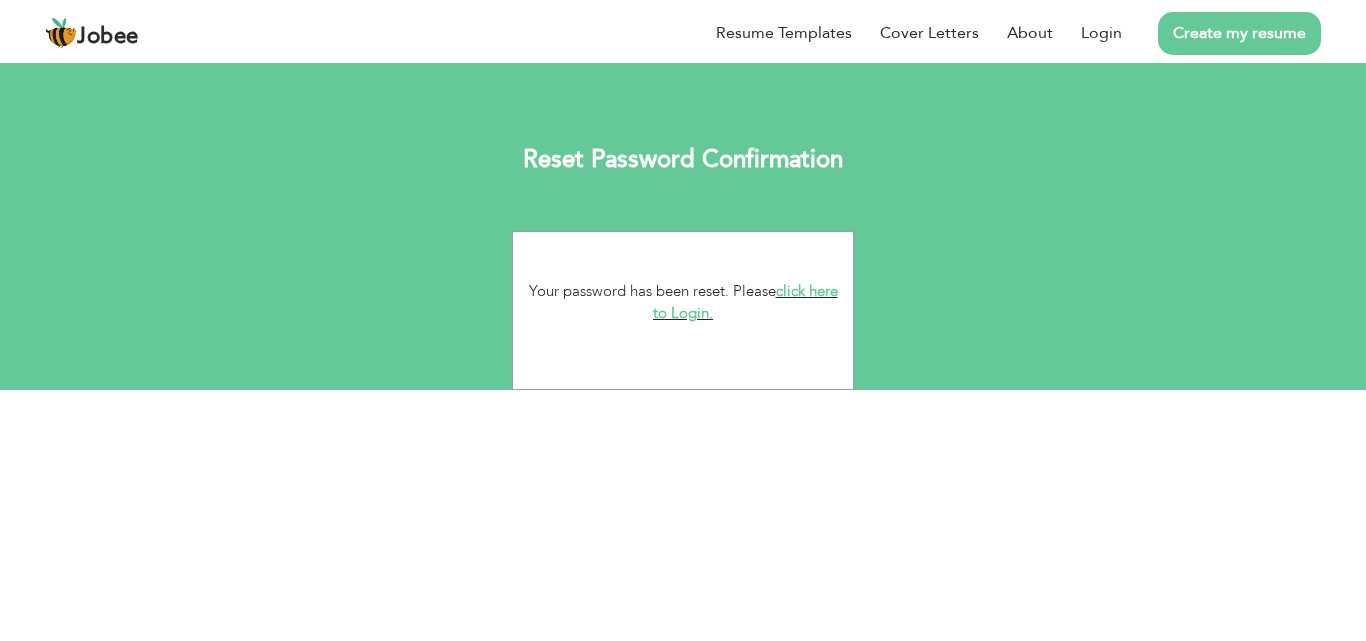 click on "click here to Login." at bounding box center [745, 302] 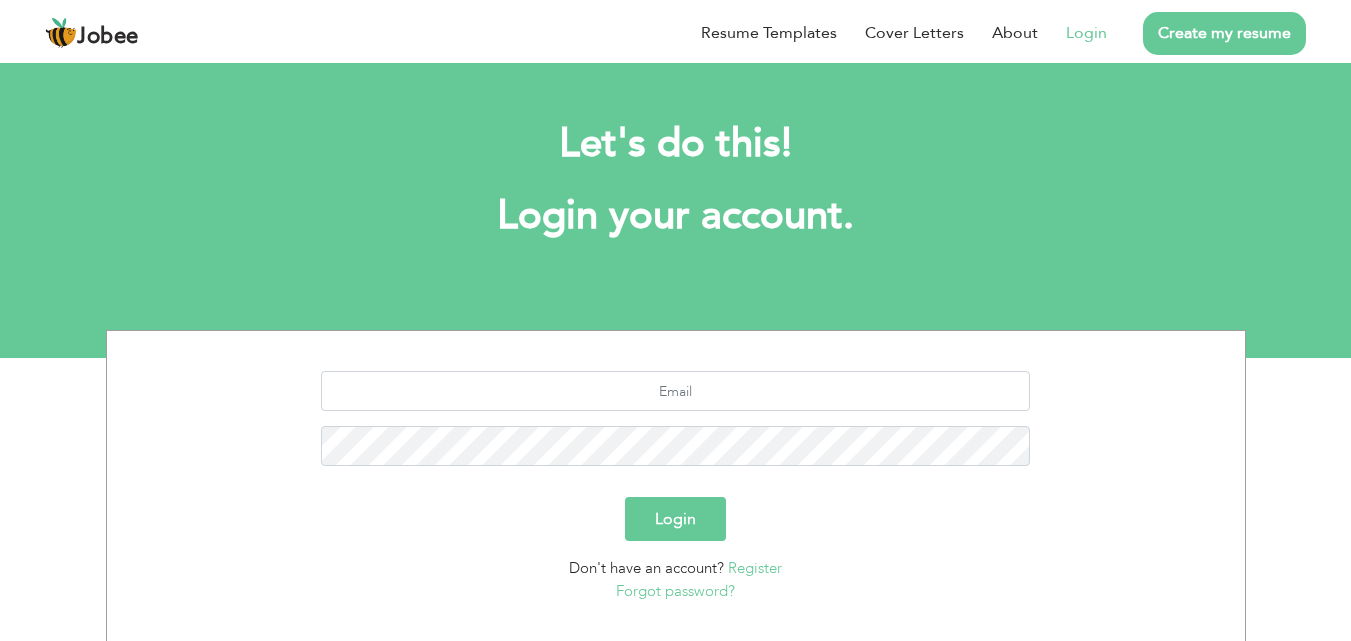 scroll, scrollTop: 0, scrollLeft: 0, axis: both 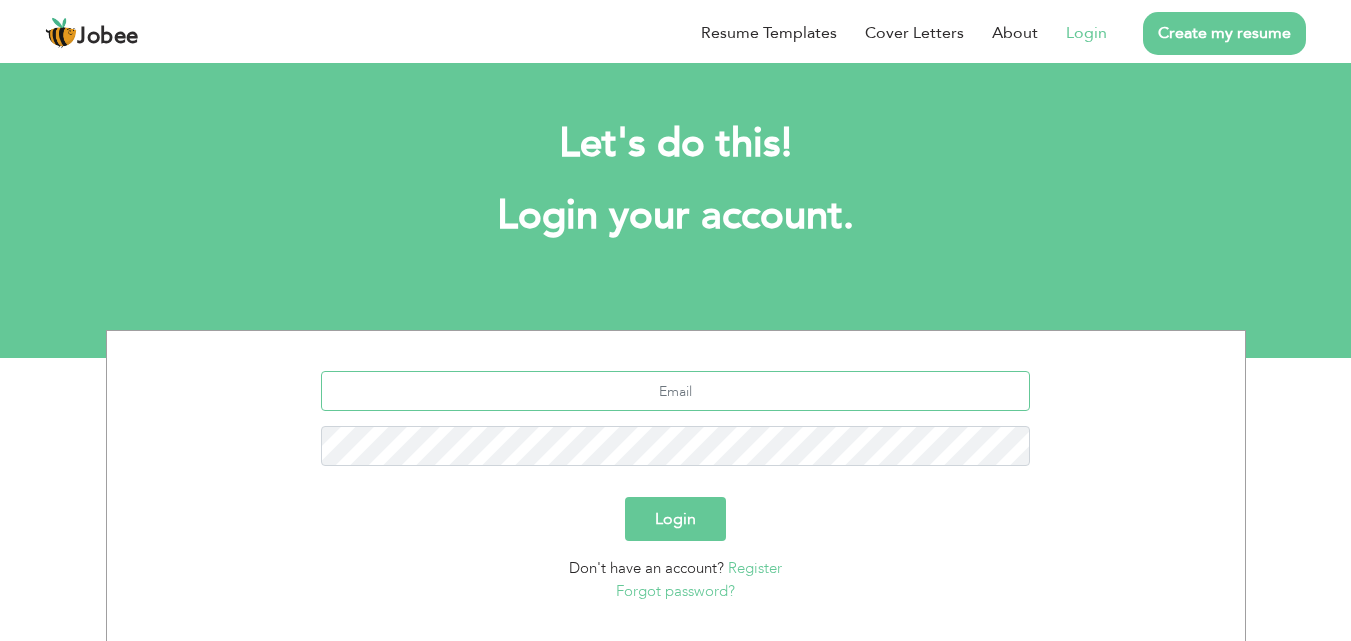 type on "waqashai013@gmail.com" 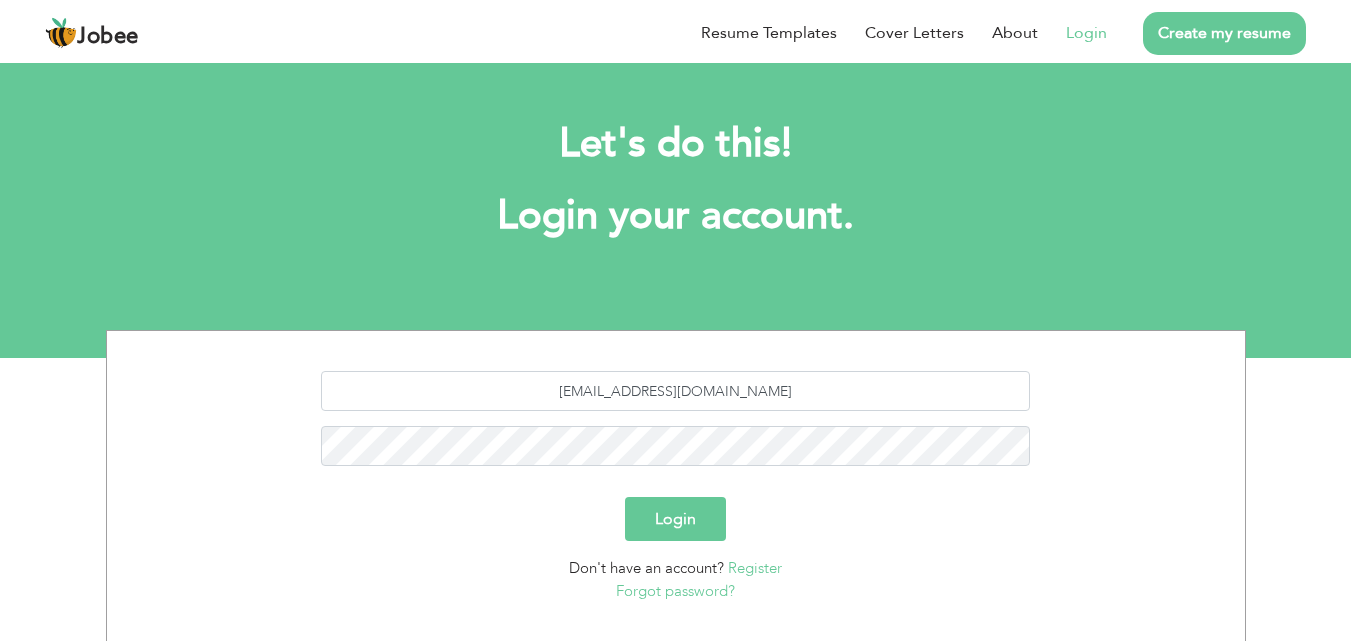 click on "Login" at bounding box center (675, 519) 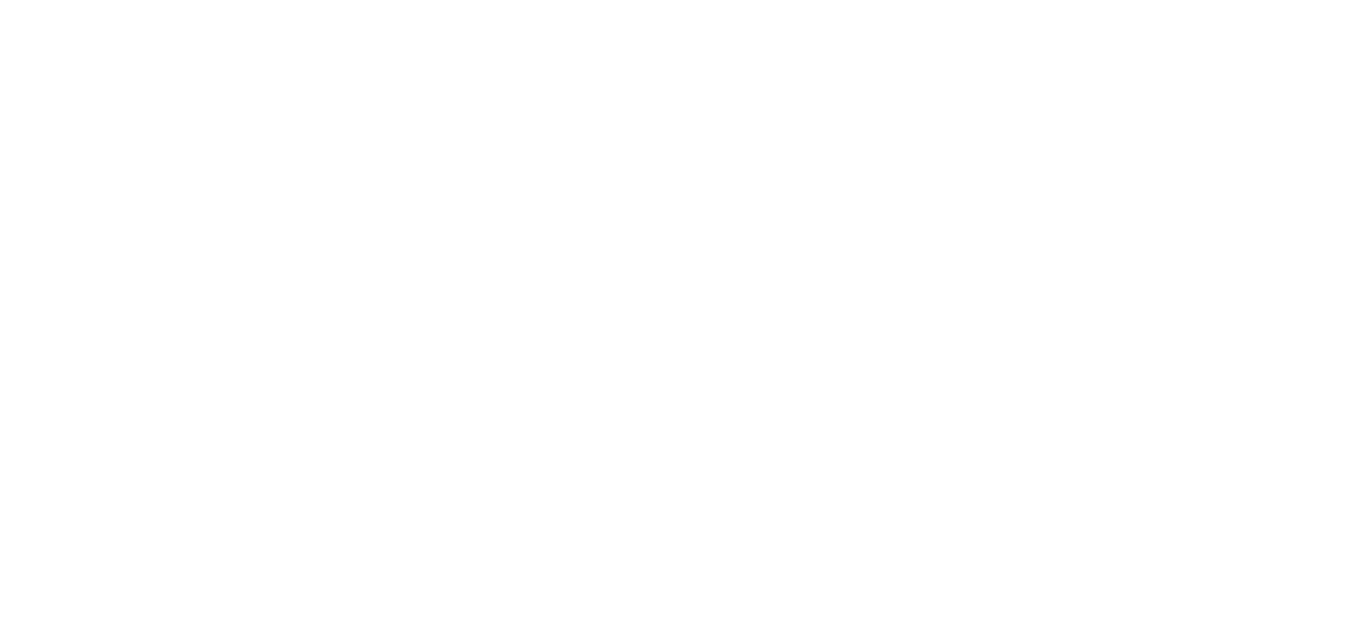 scroll, scrollTop: 0, scrollLeft: 0, axis: both 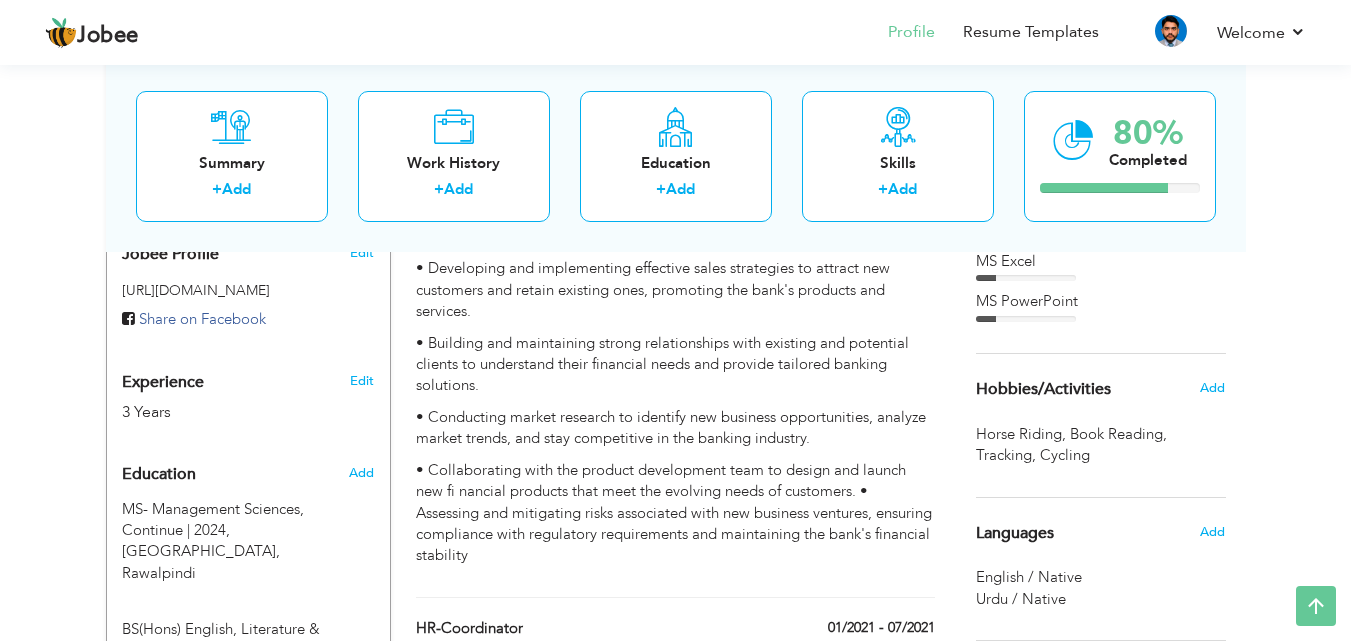 click on "Profile
Resume Templates
Resume Templates
Cover Letters
About
My Resume
Welcome
Settings
Log off" at bounding box center (675, 34) 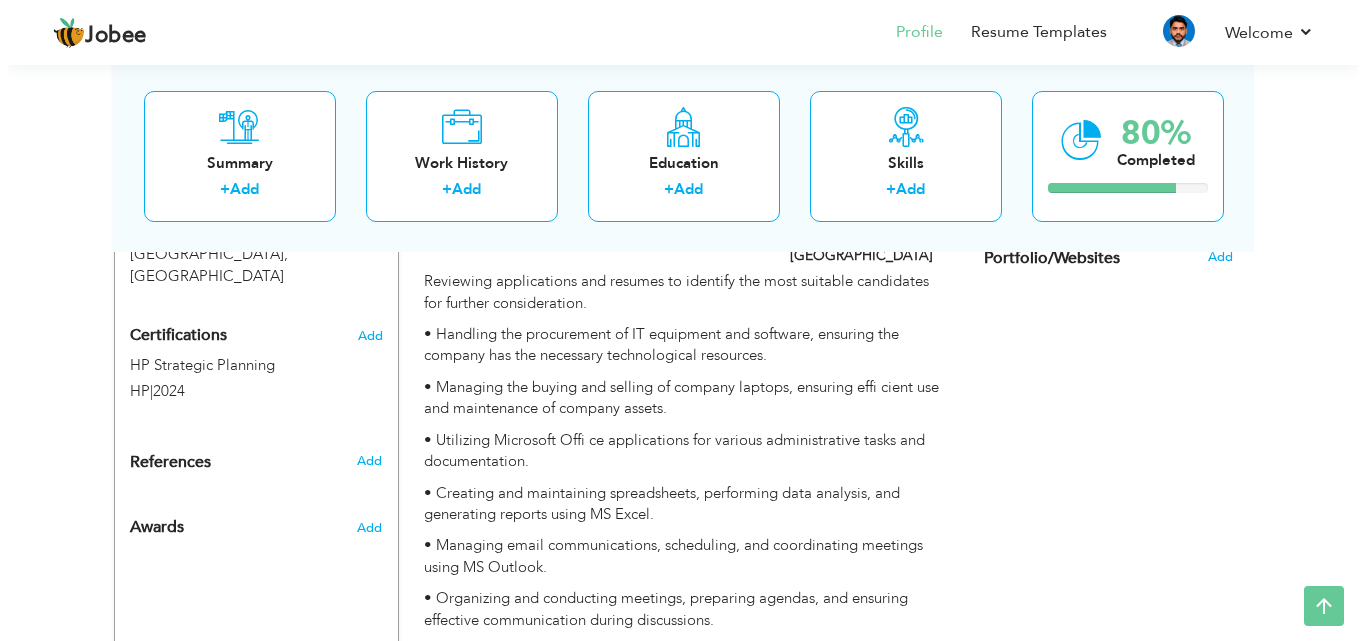 scroll, scrollTop: 1063, scrollLeft: 0, axis: vertical 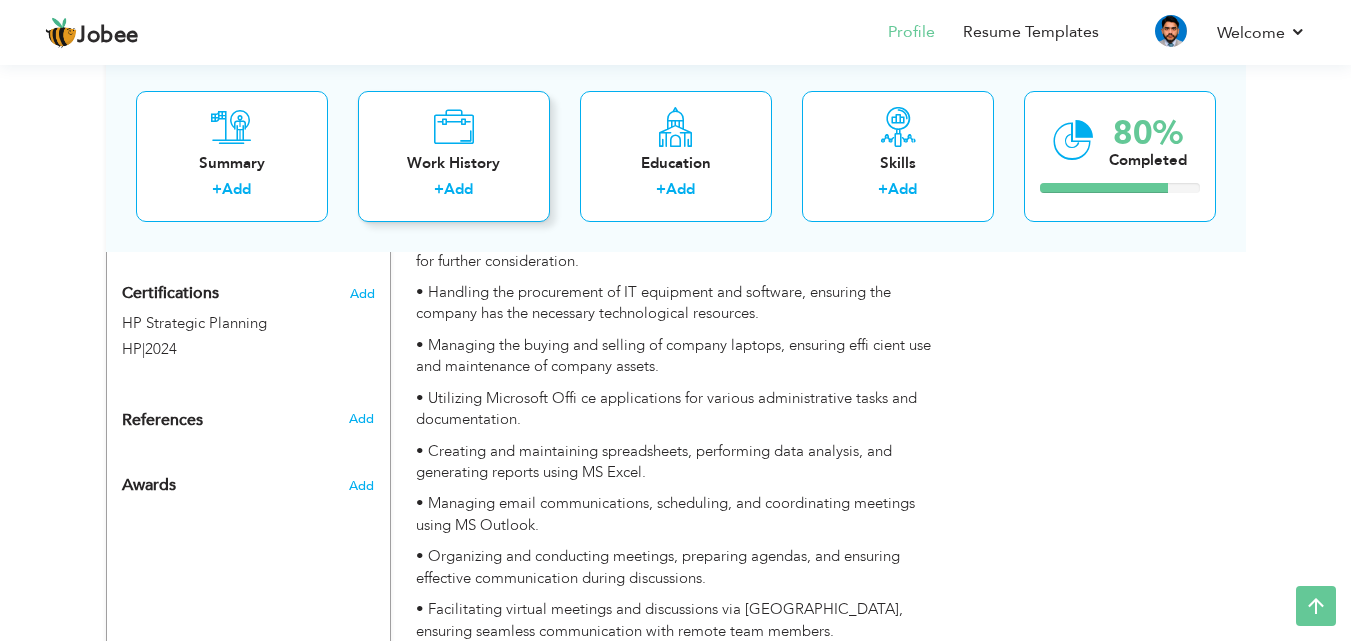 click on "Work History
+  Add" at bounding box center (454, 155) 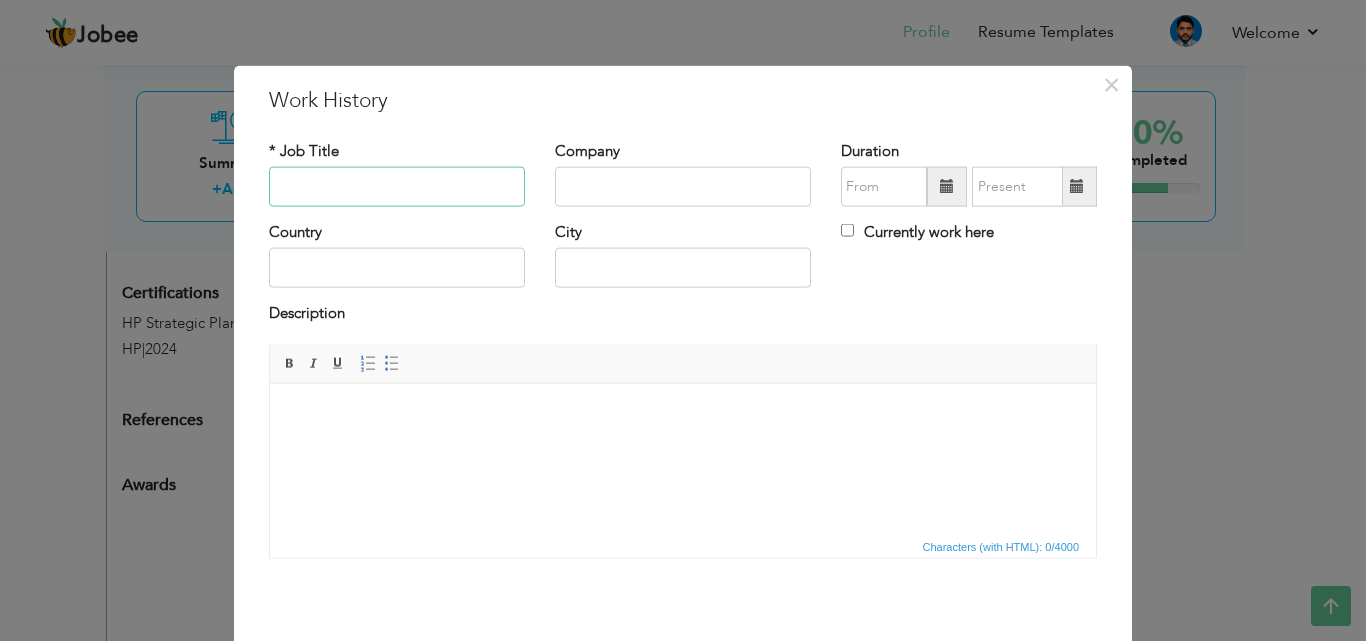 click at bounding box center [397, 187] 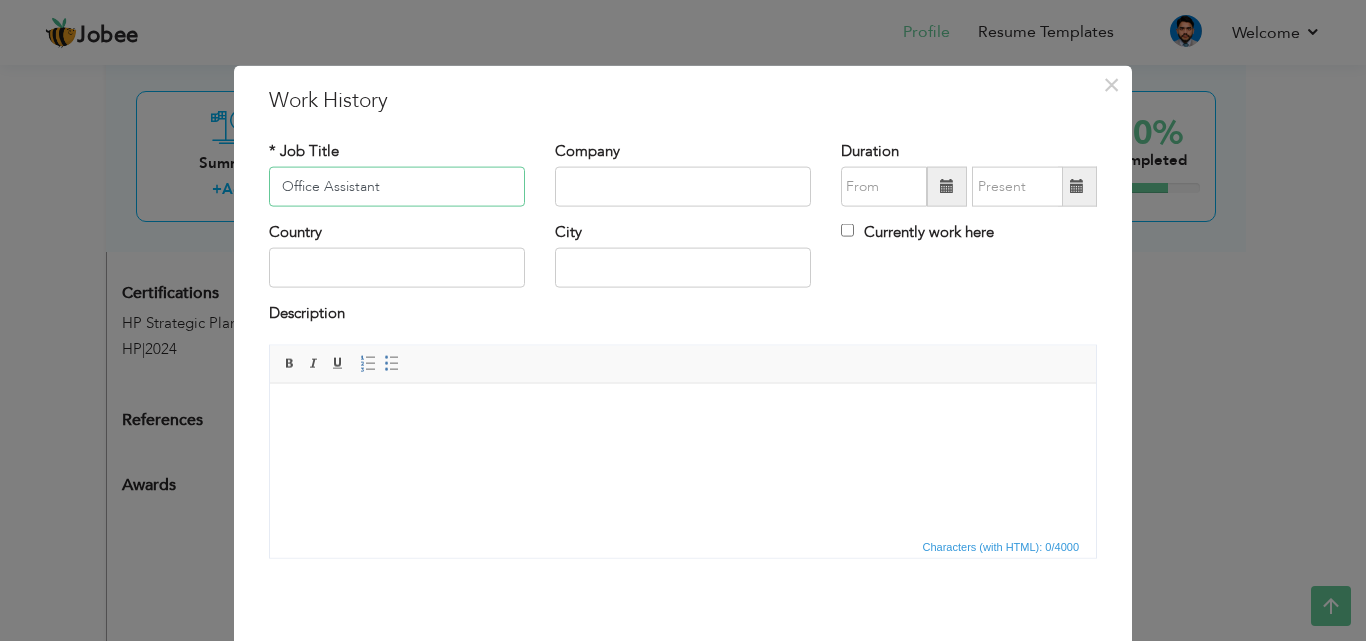 type on "Office Assistant" 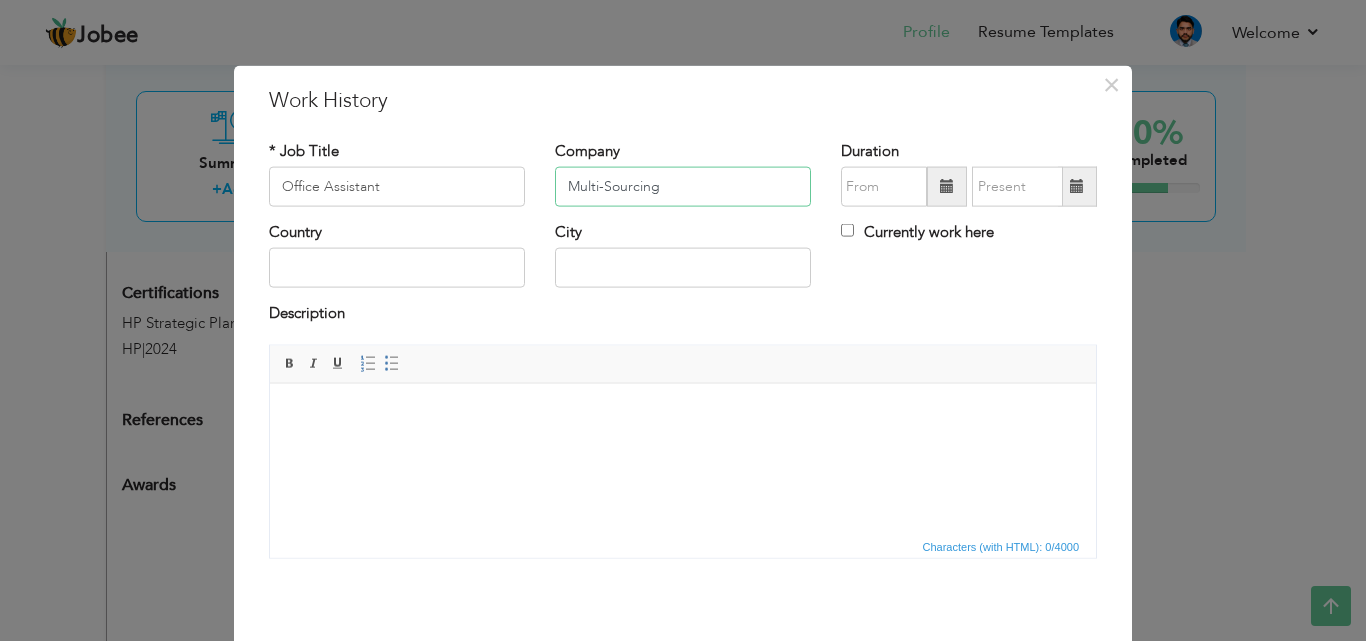 type on "Multi-Sourcing" 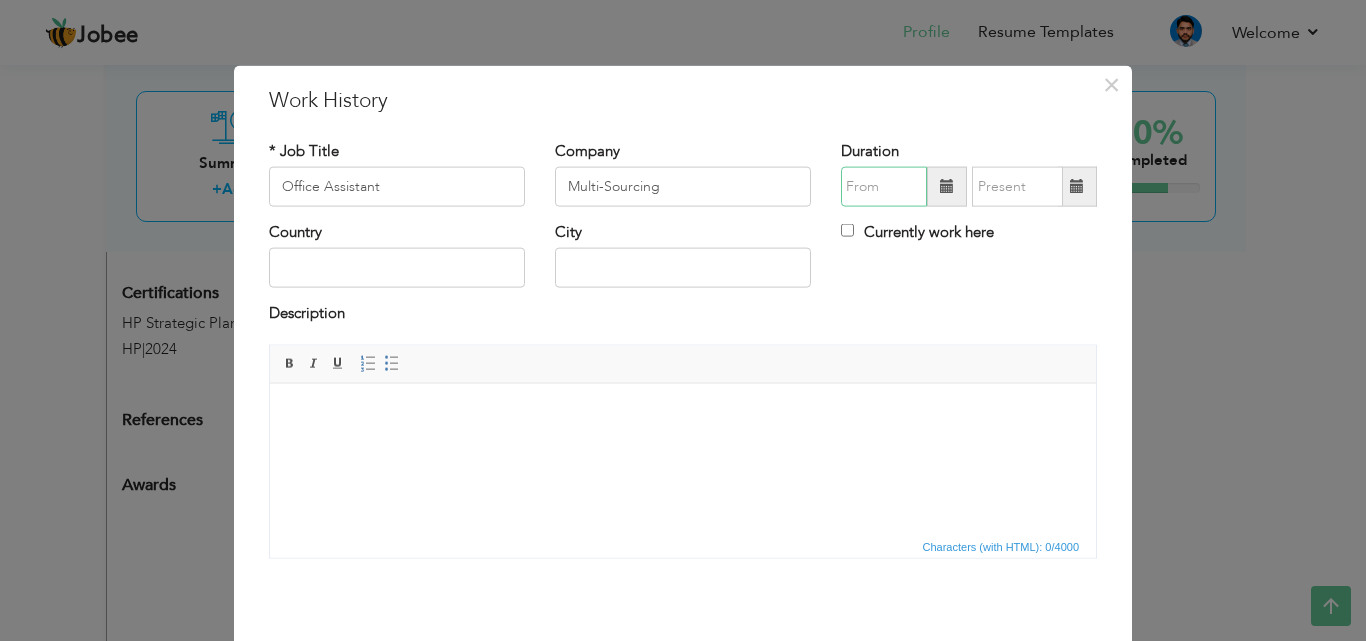 type on "07/2025" 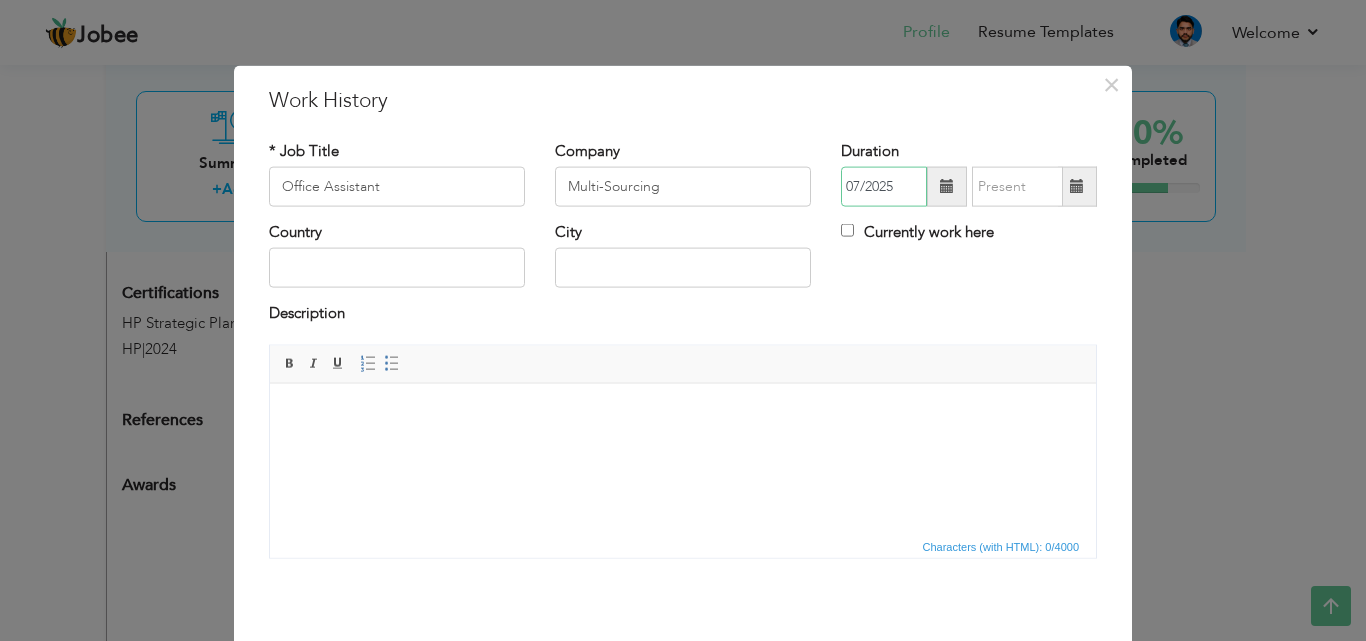 click on "07/2025" at bounding box center (884, 187) 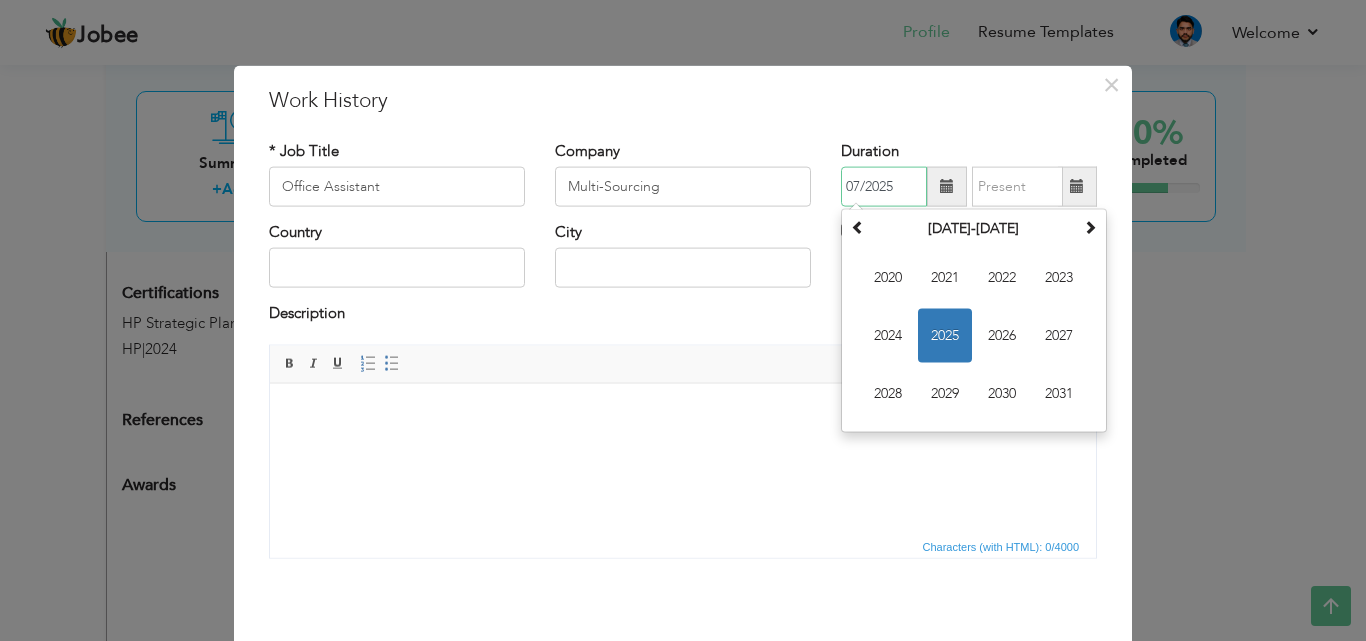 click on "2025" at bounding box center [945, 336] 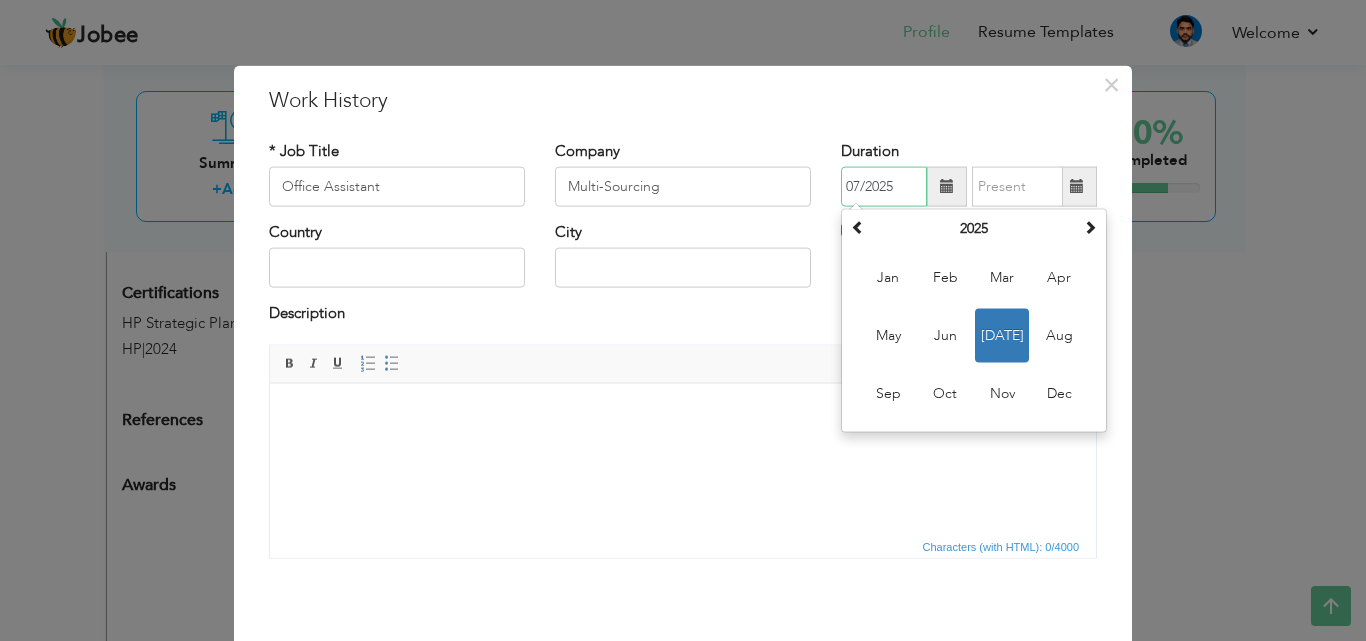 click on "Jul" at bounding box center (1002, 336) 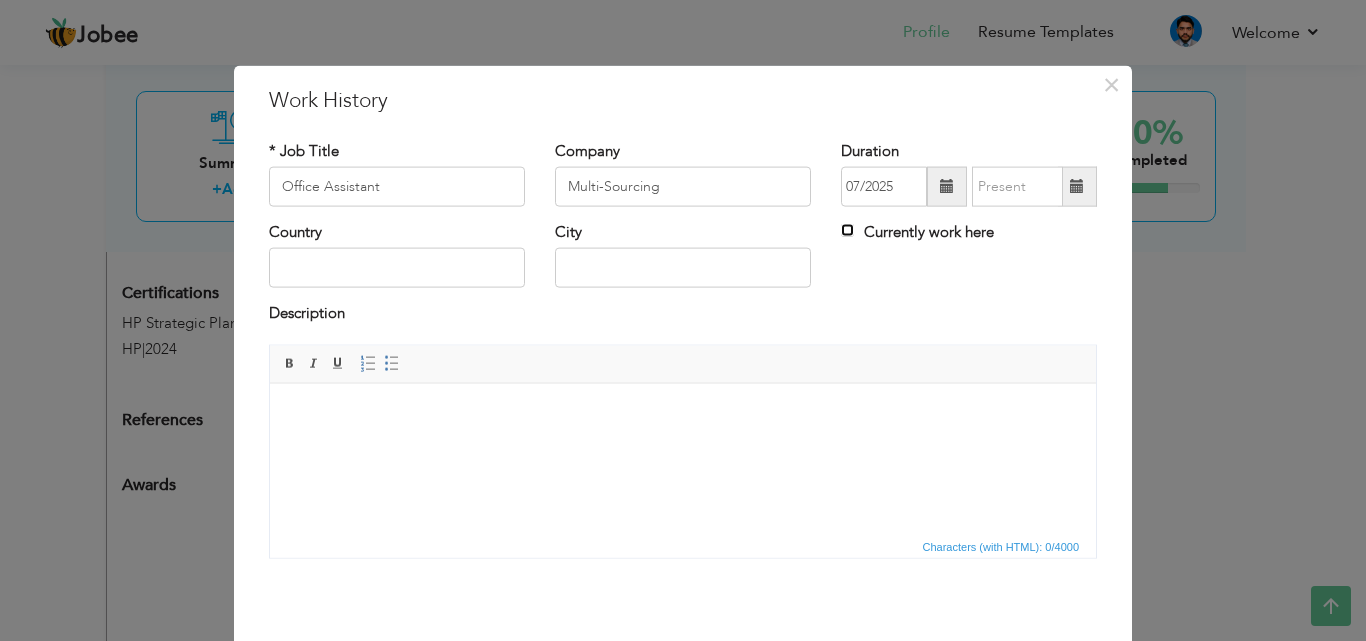 click on "Currently work here" at bounding box center [847, 230] 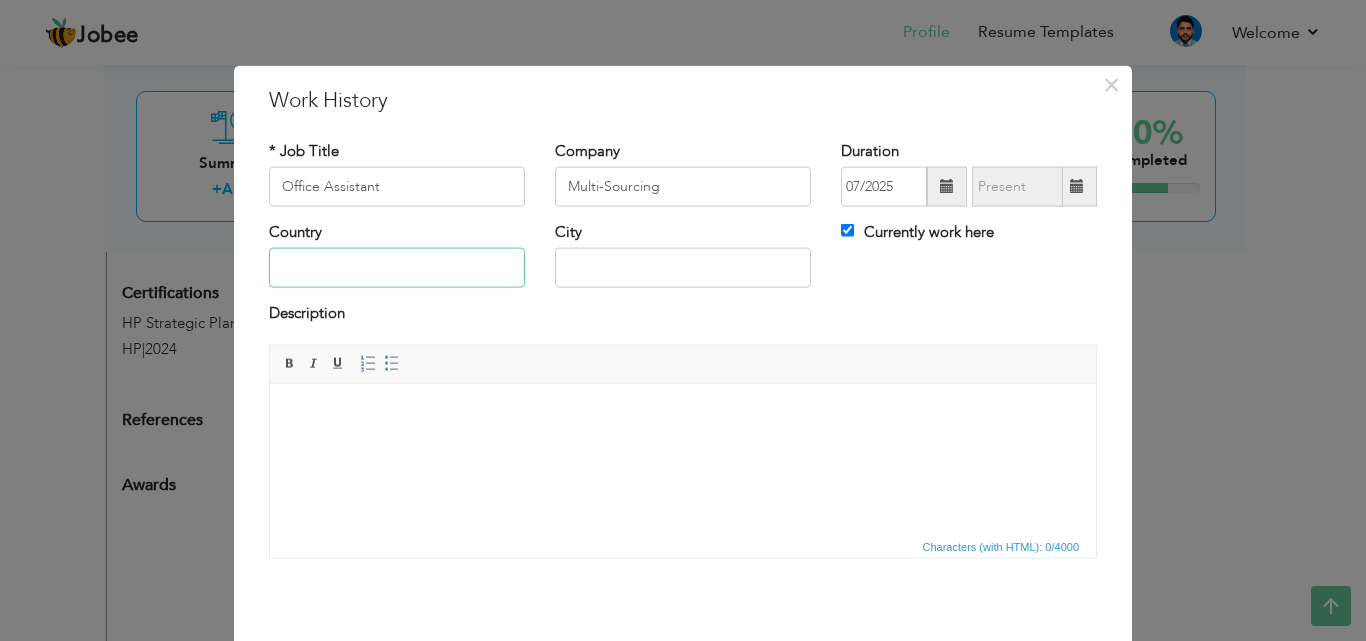 click at bounding box center [397, 268] 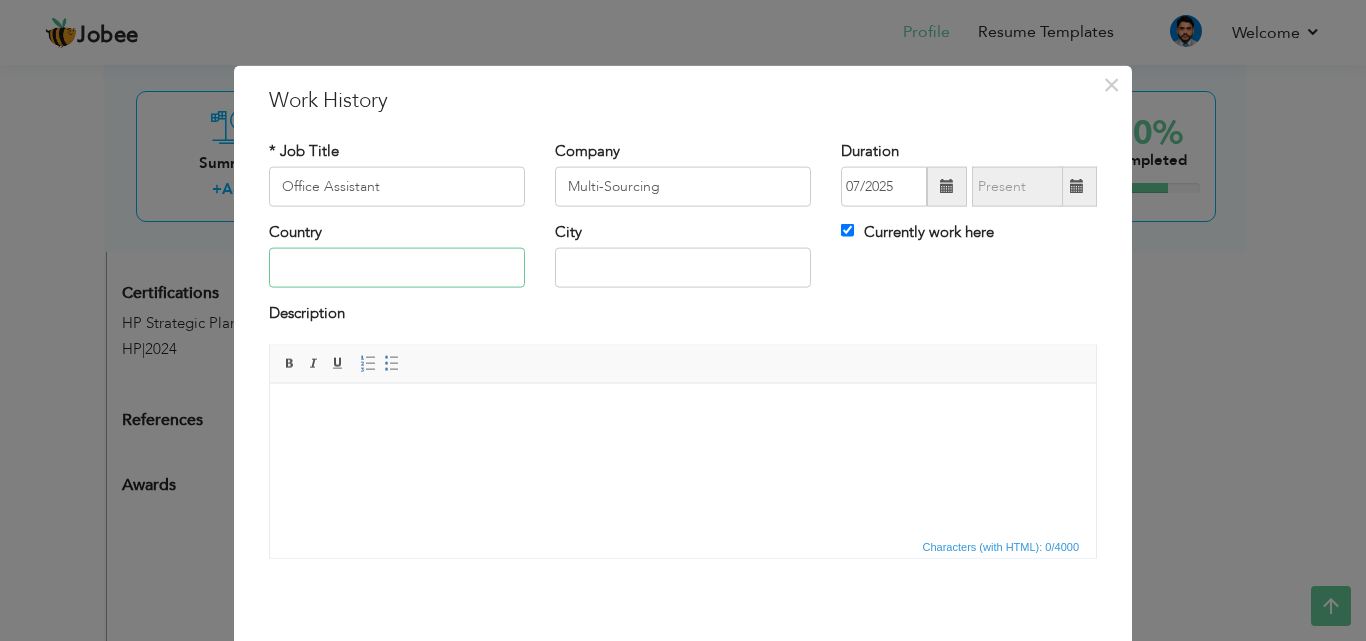 type on "[GEOGRAPHIC_DATA]" 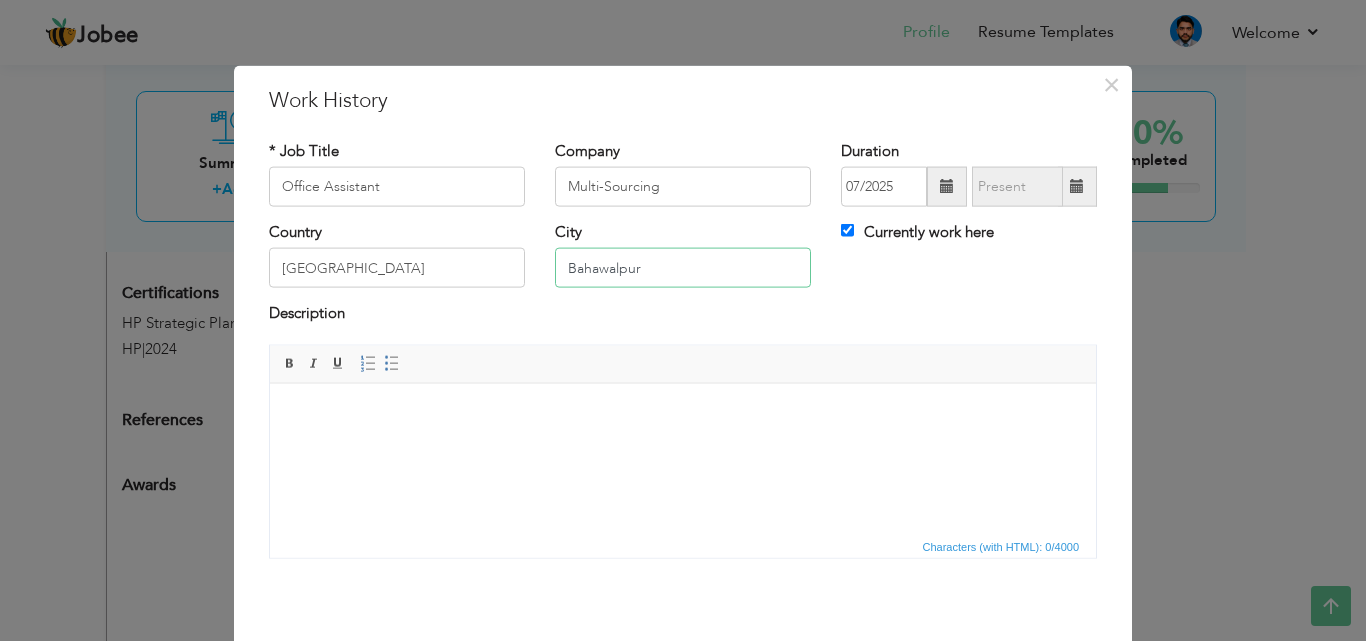 drag, startPoint x: 651, startPoint y: 273, endPoint x: 537, endPoint y: 273, distance: 114 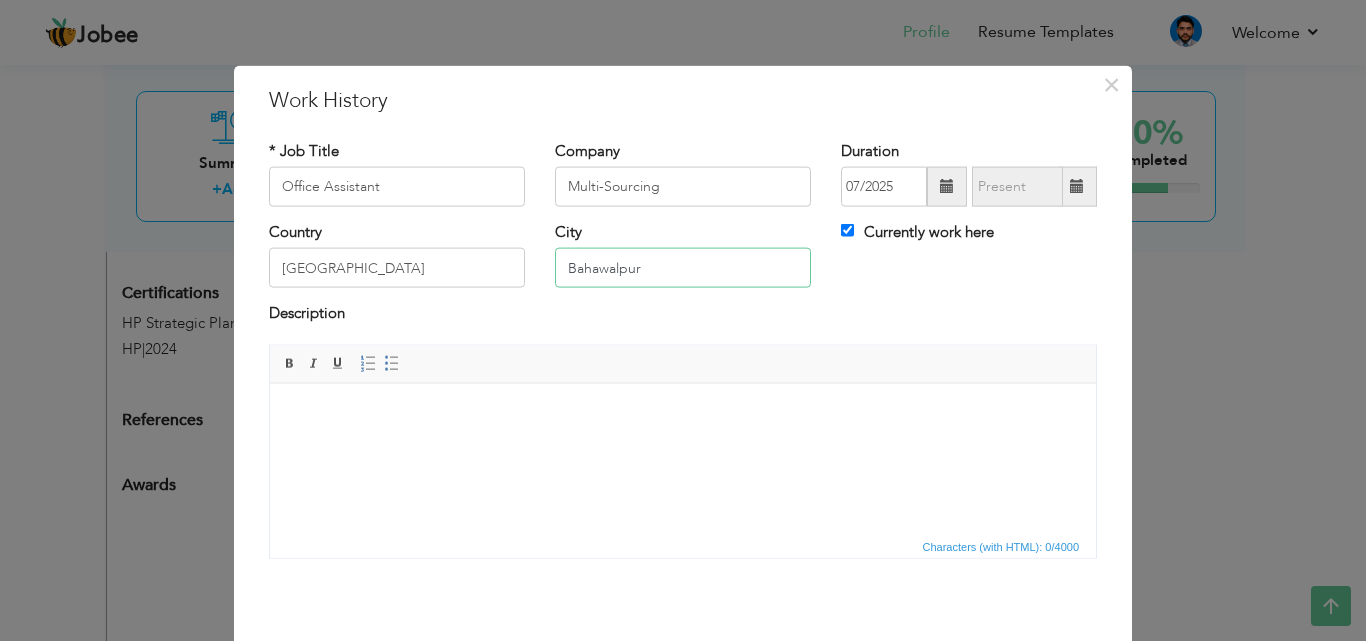 type on "Rawalpindi" 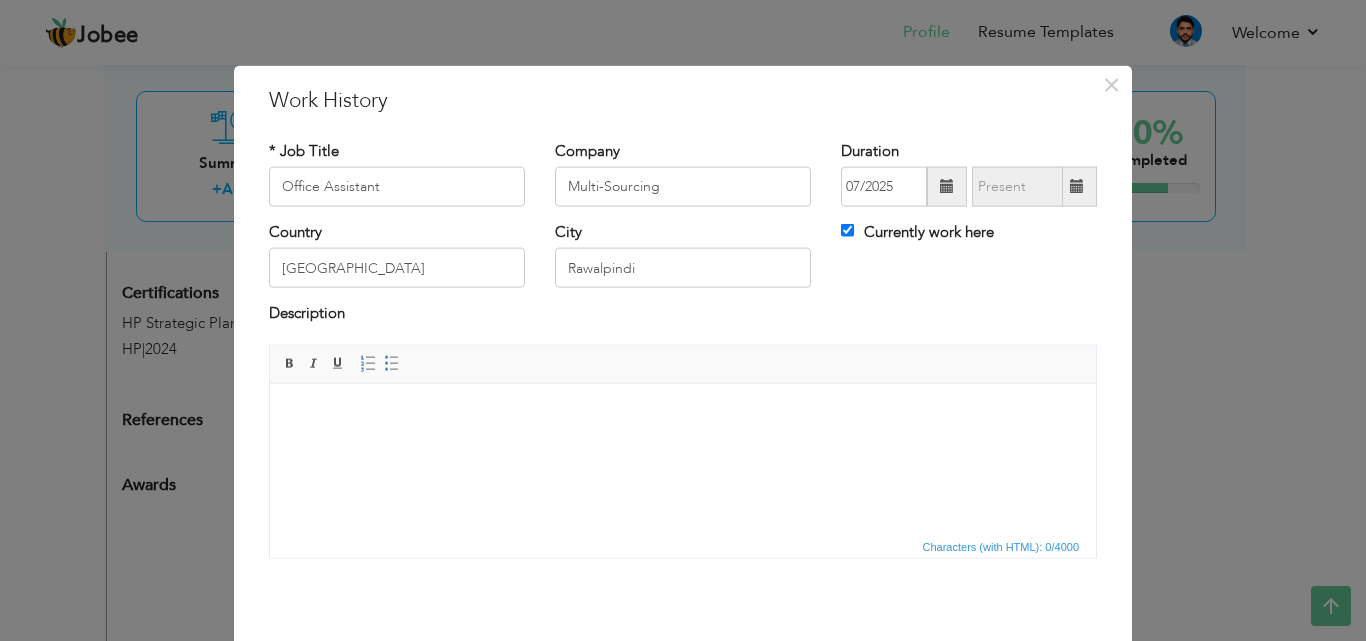 click at bounding box center (683, 413) 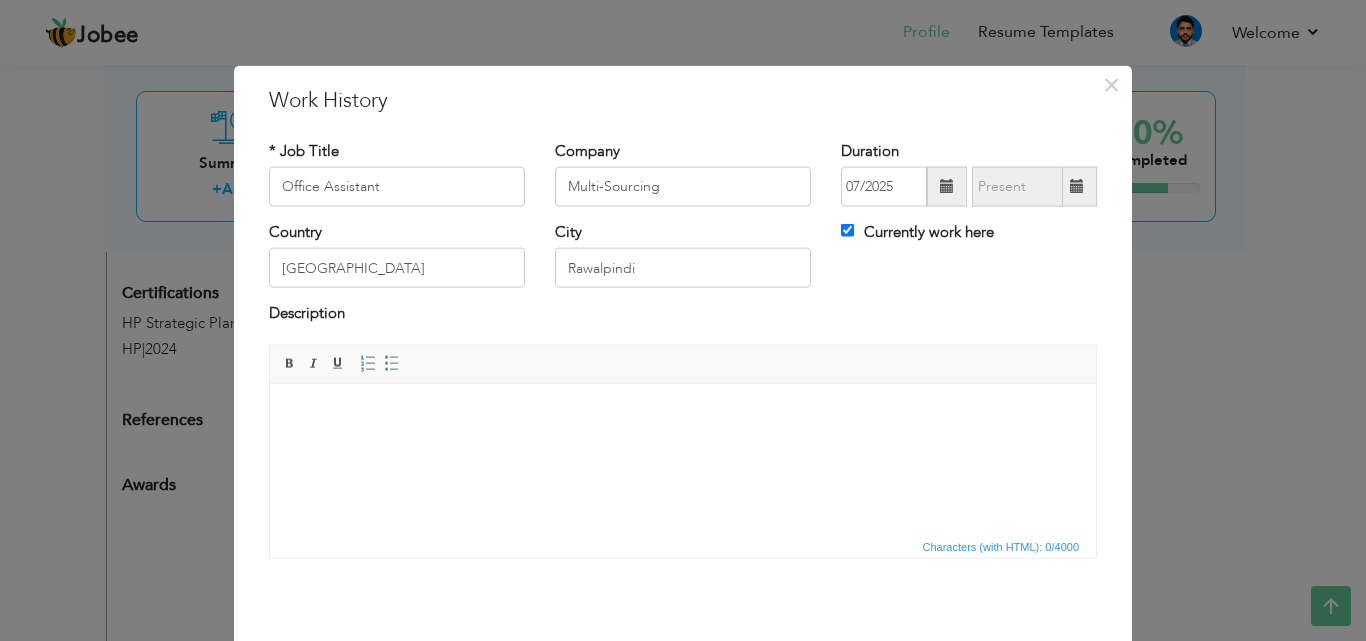 drag, startPoint x: 508, startPoint y: 438, endPoint x: 405, endPoint y: 484, distance: 112.805145 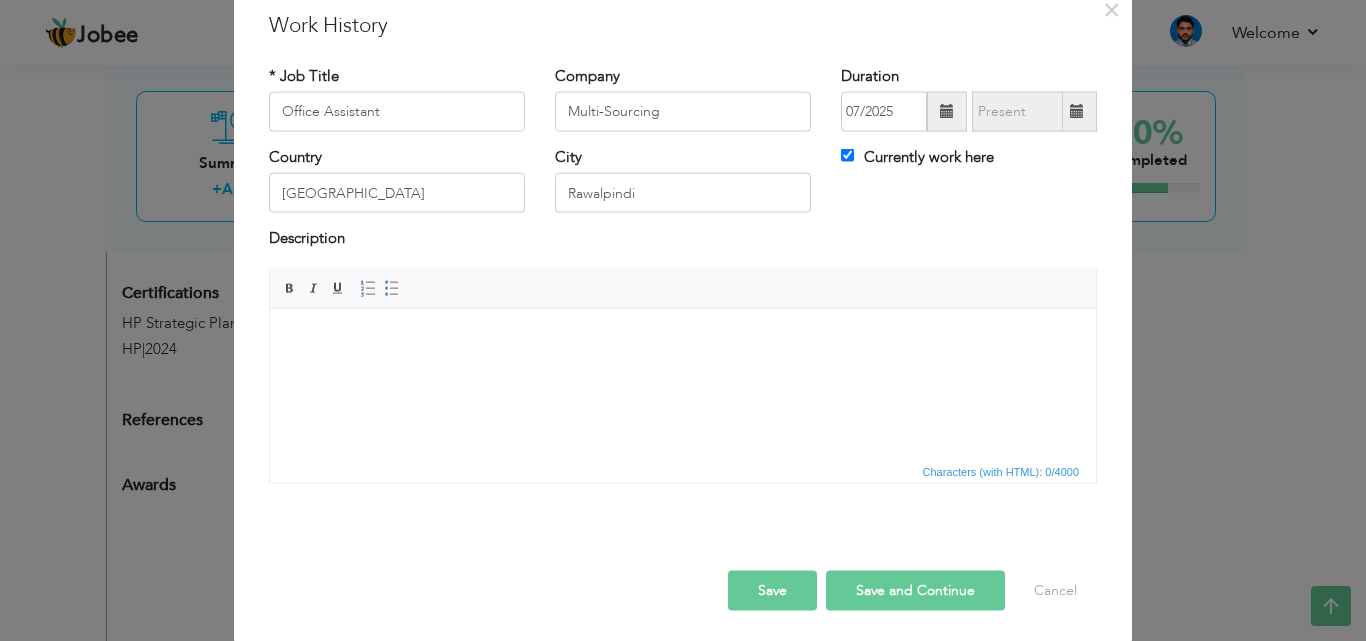 scroll, scrollTop: 79, scrollLeft: 0, axis: vertical 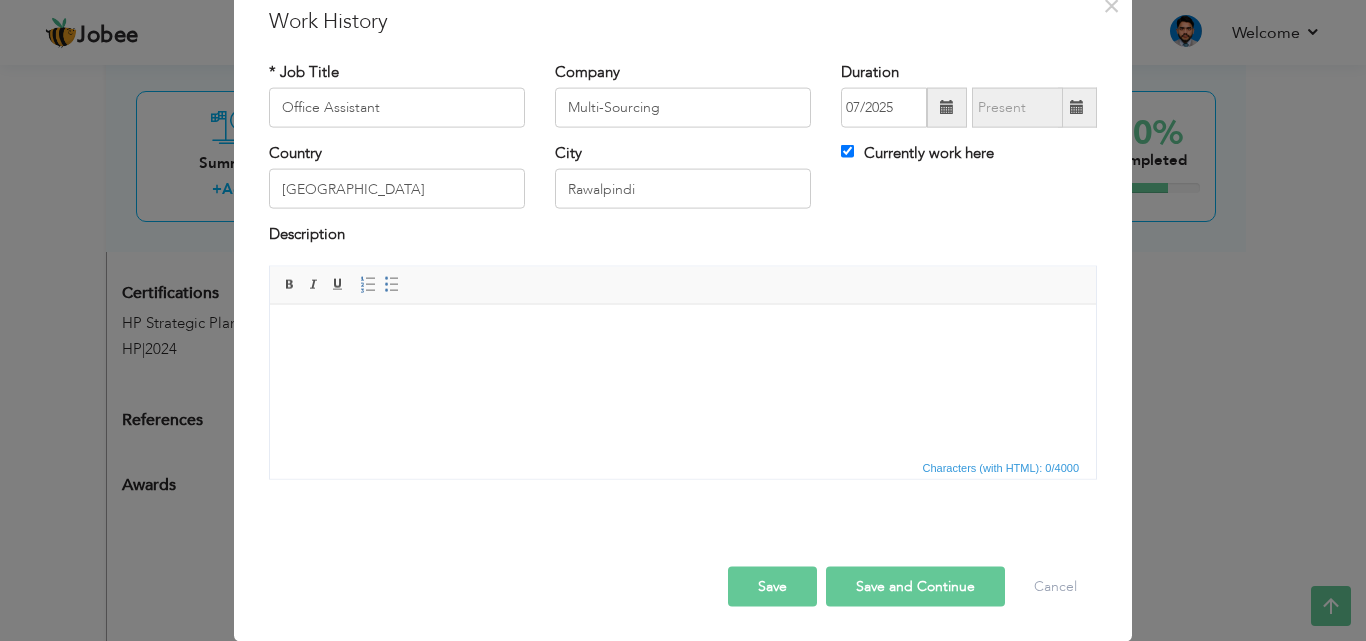 click at bounding box center [683, 334] 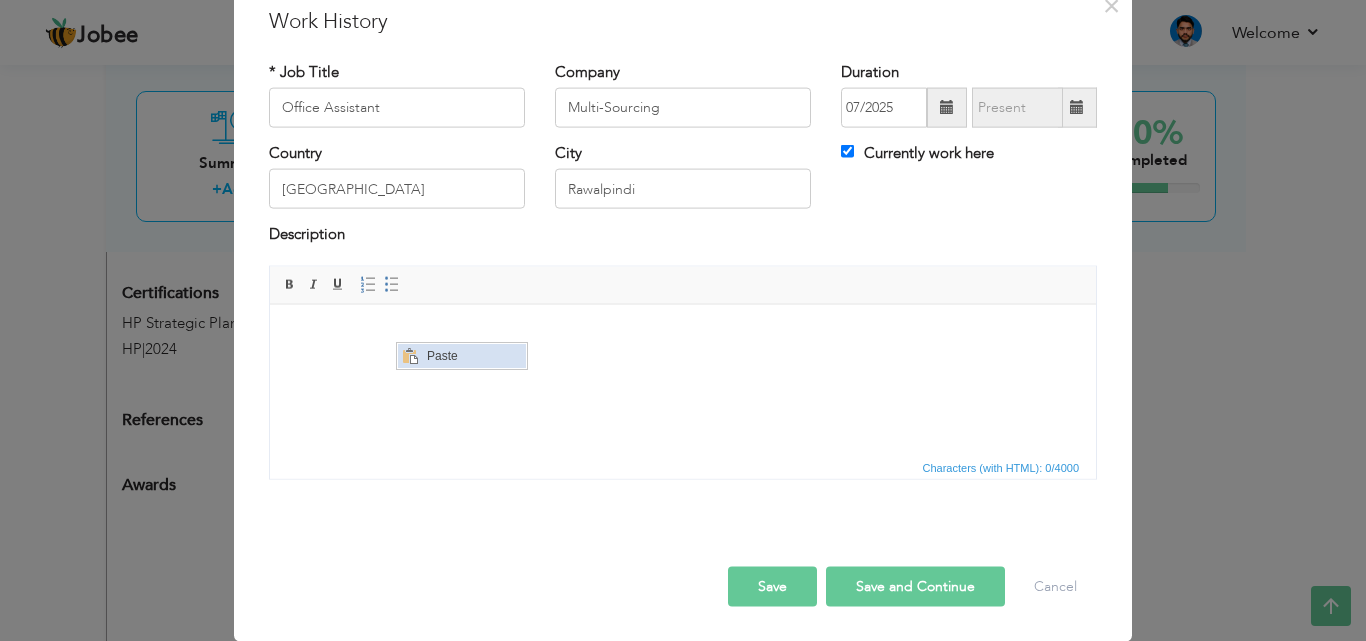 click on "Paste" at bounding box center (473, 356) 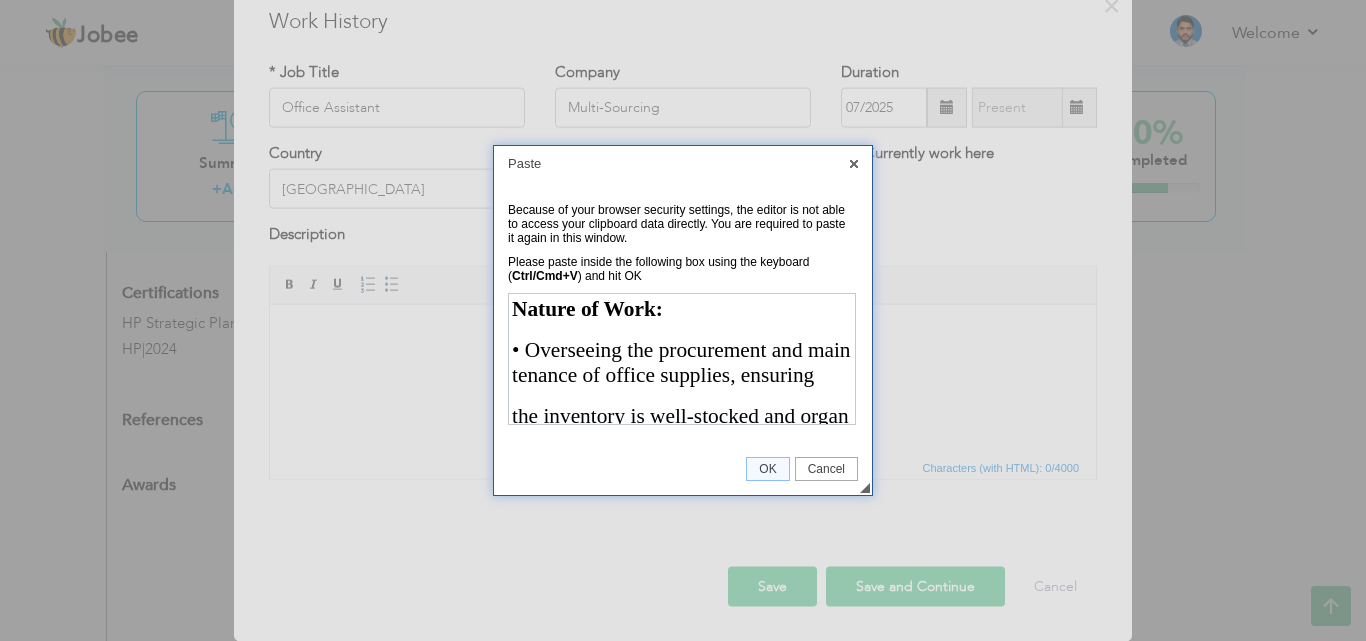 scroll, scrollTop: 425, scrollLeft: 0, axis: vertical 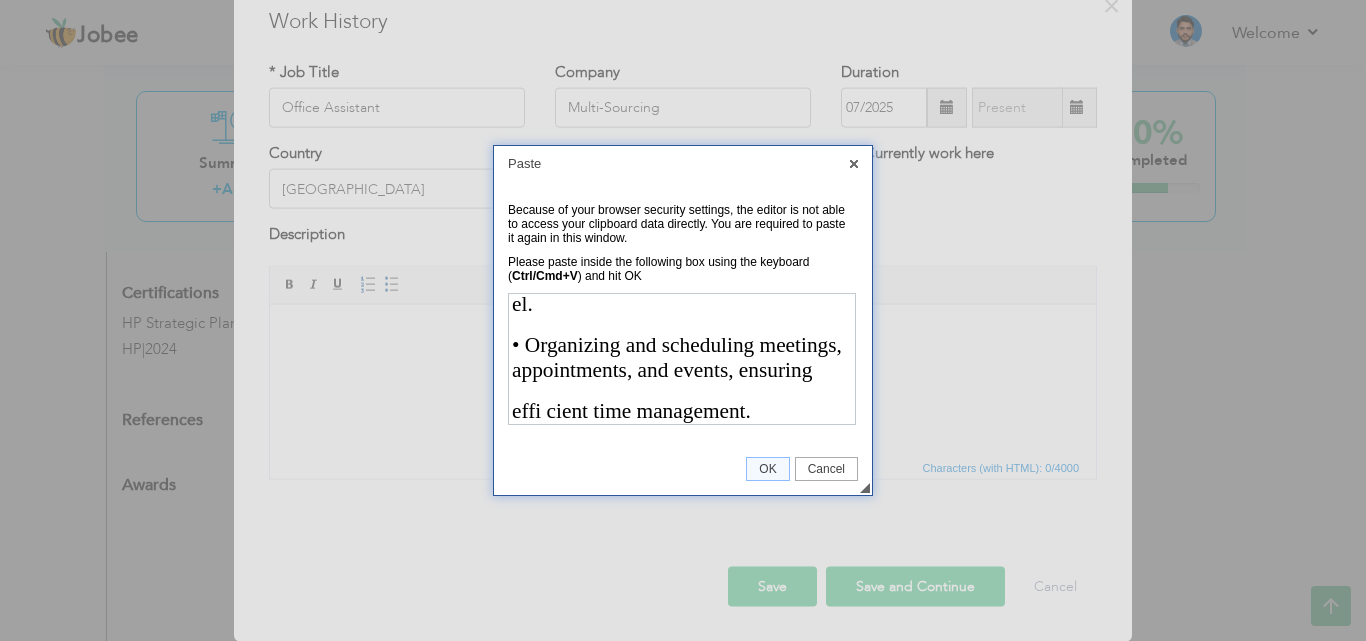 click on "effi cient time management." at bounding box center [630, 410] 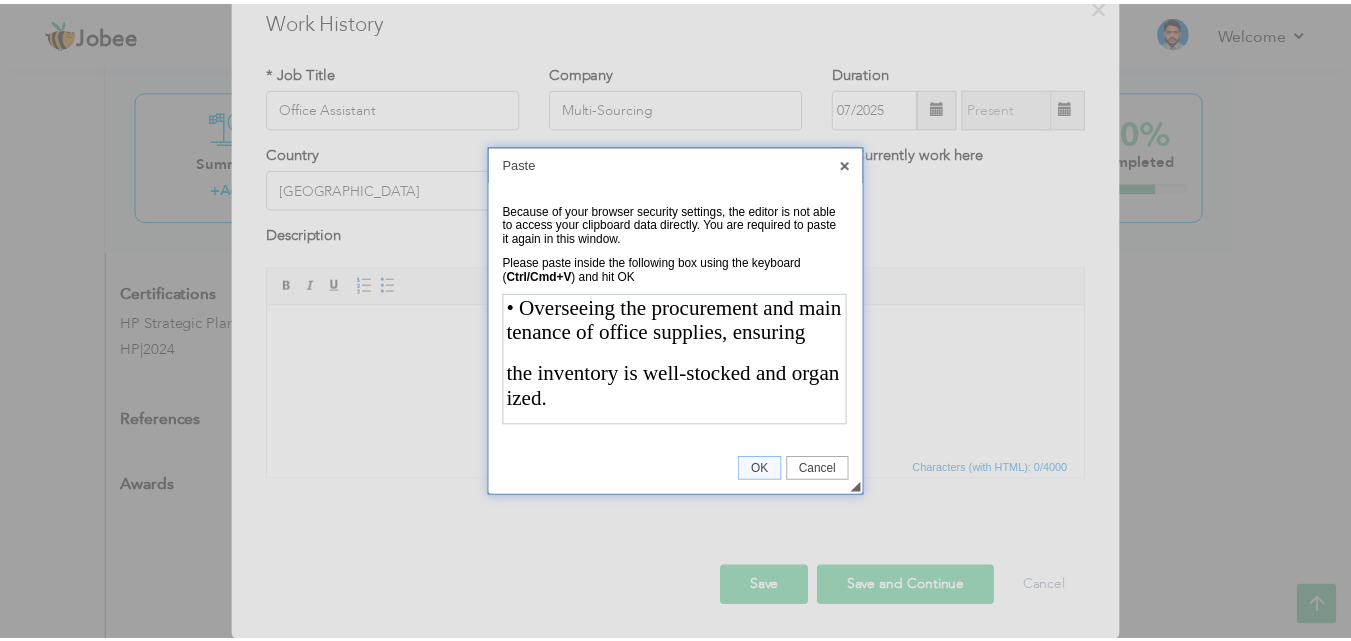 scroll, scrollTop: 0, scrollLeft: 0, axis: both 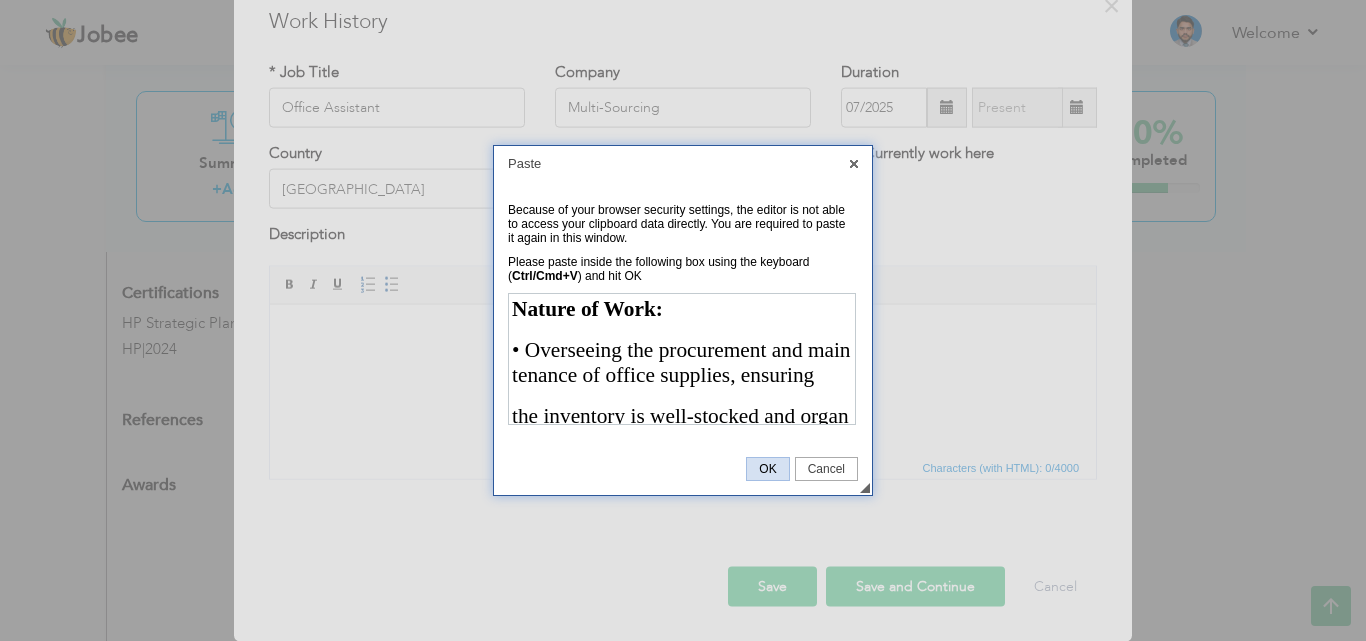 click on "OK" at bounding box center (767, 469) 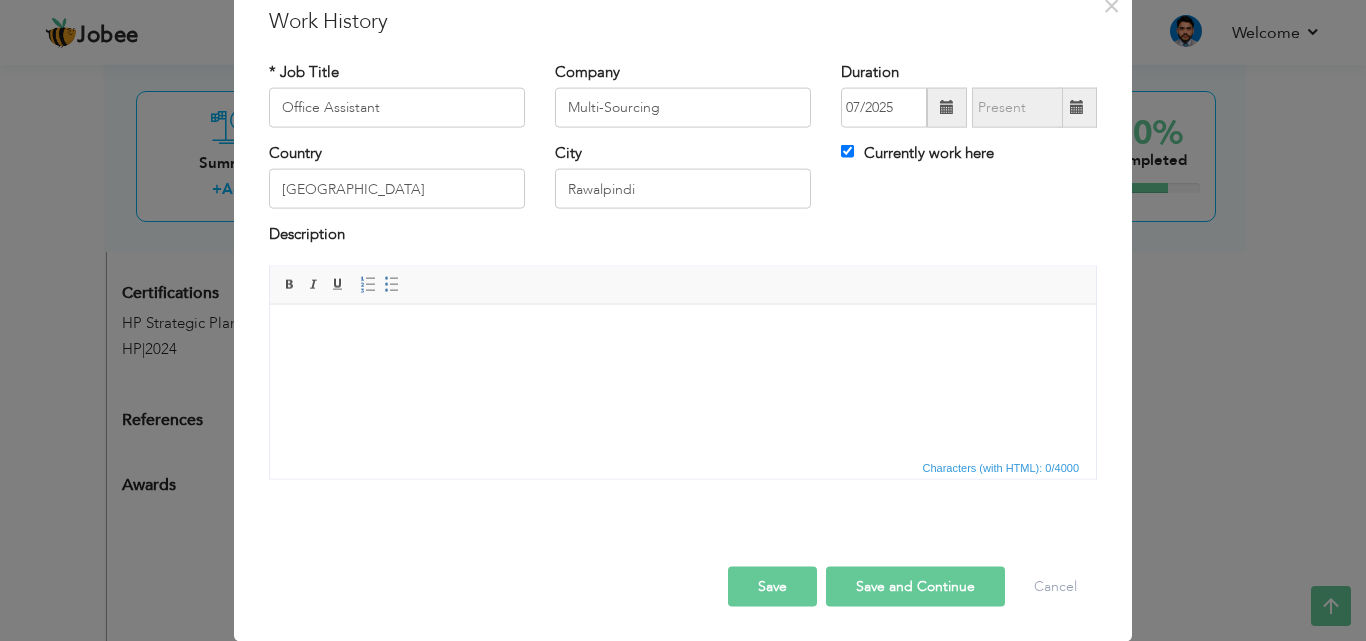 click on "Save and Continue" at bounding box center (915, 586) 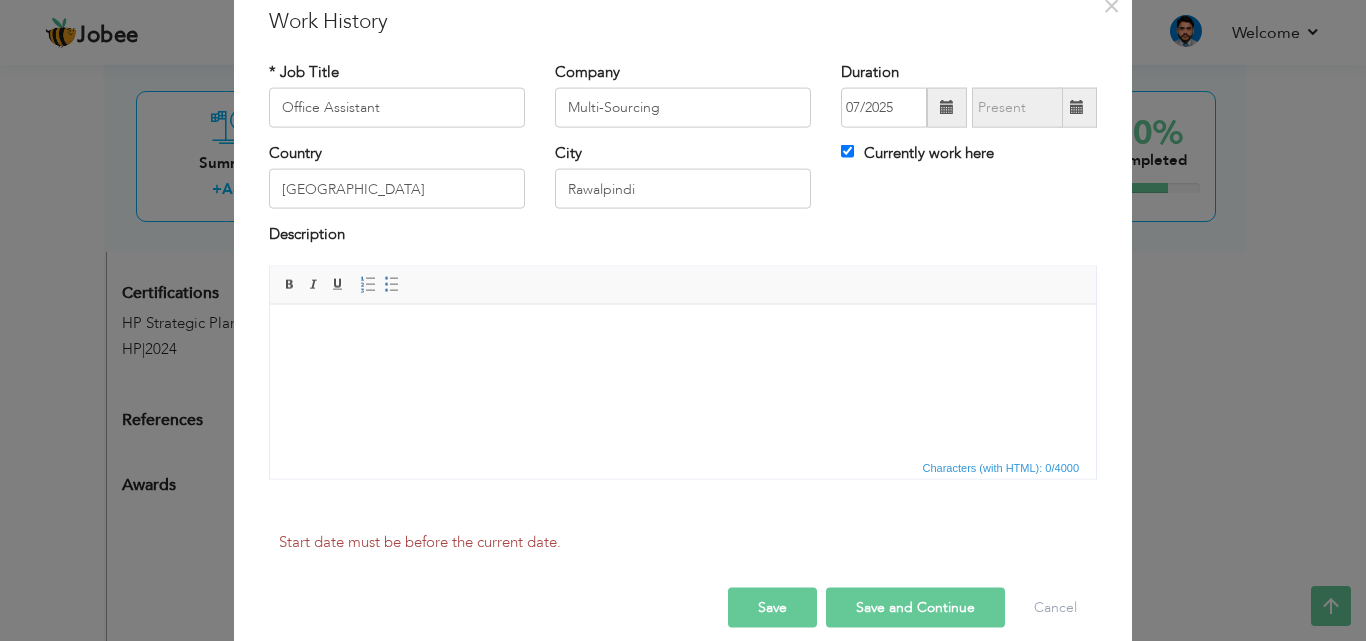 click on "Save and Continue" at bounding box center (915, 608) 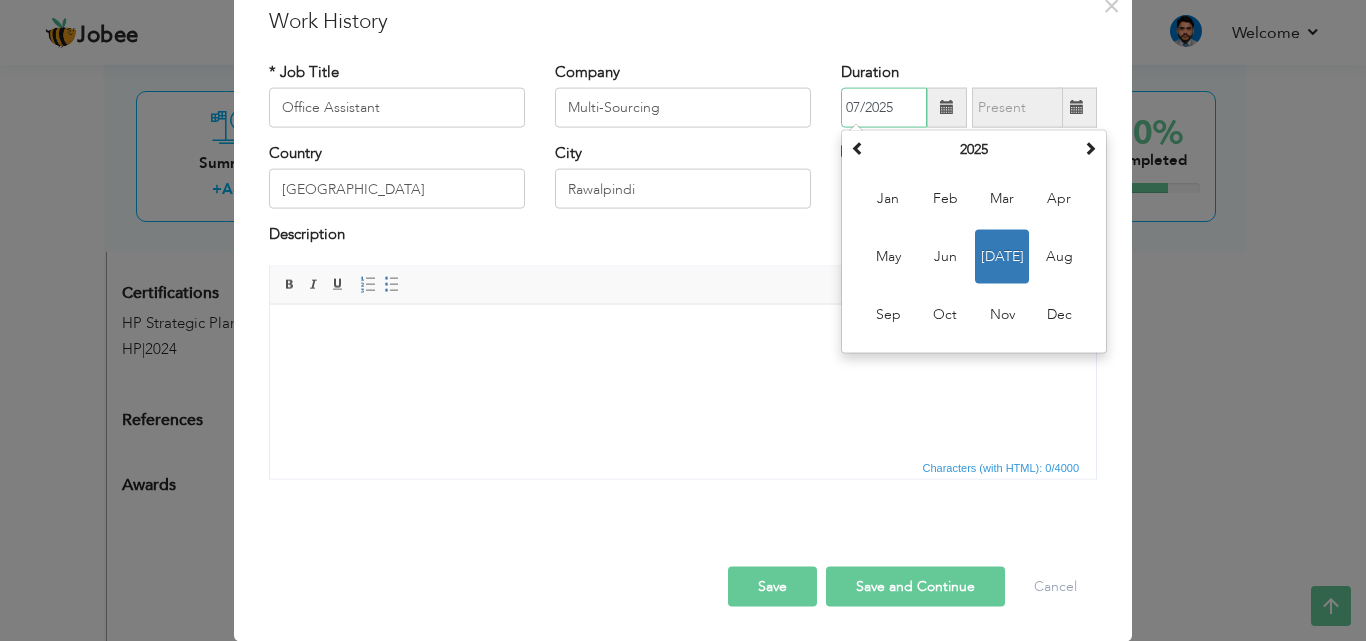 click on "Jul" at bounding box center (1002, 257) 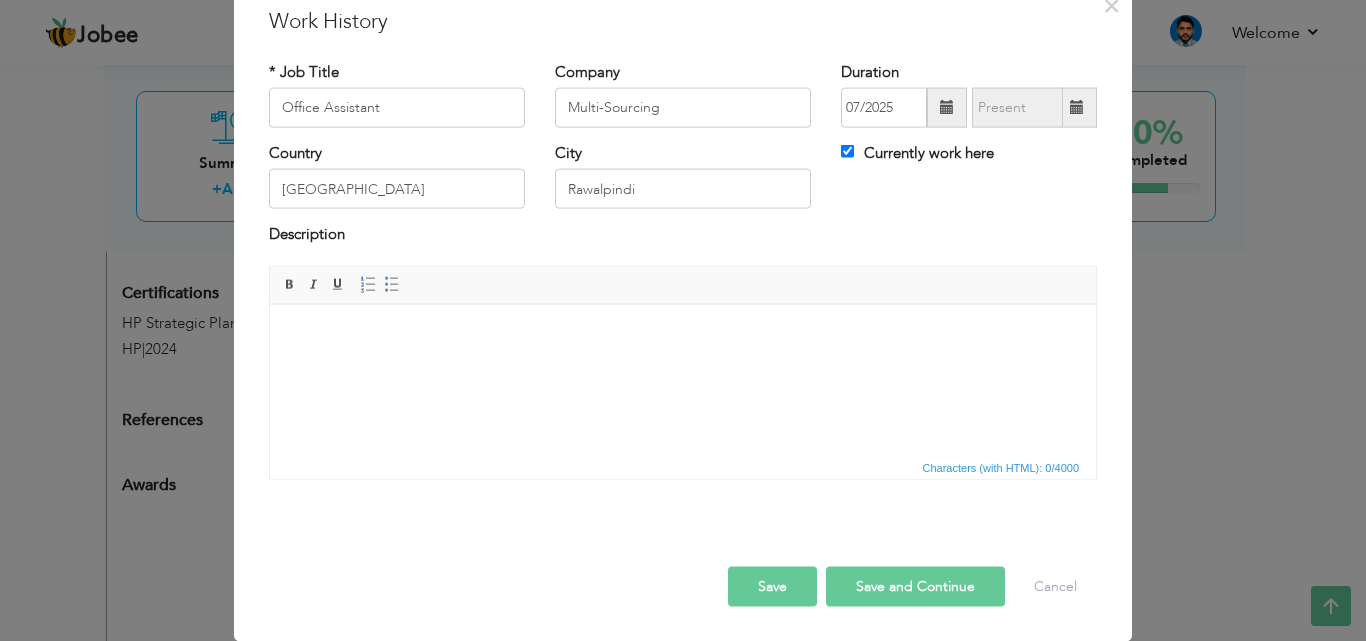 click on "Save and Continue" at bounding box center [915, 586] 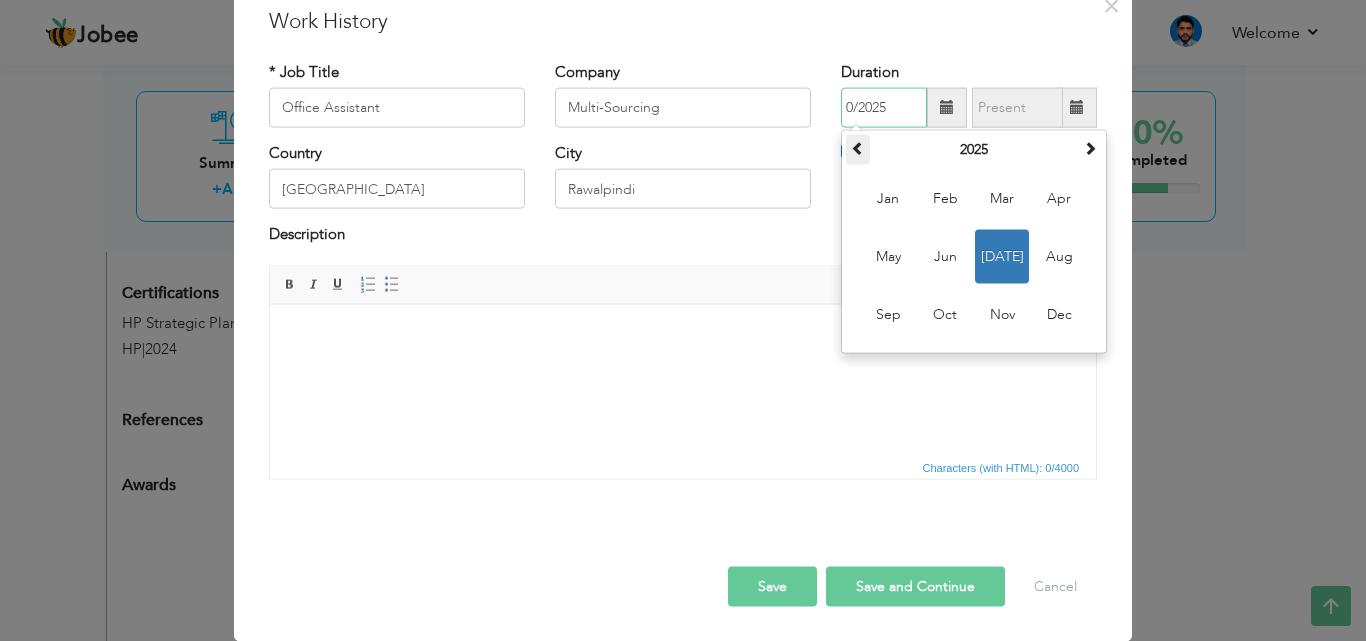 click at bounding box center [858, 148] 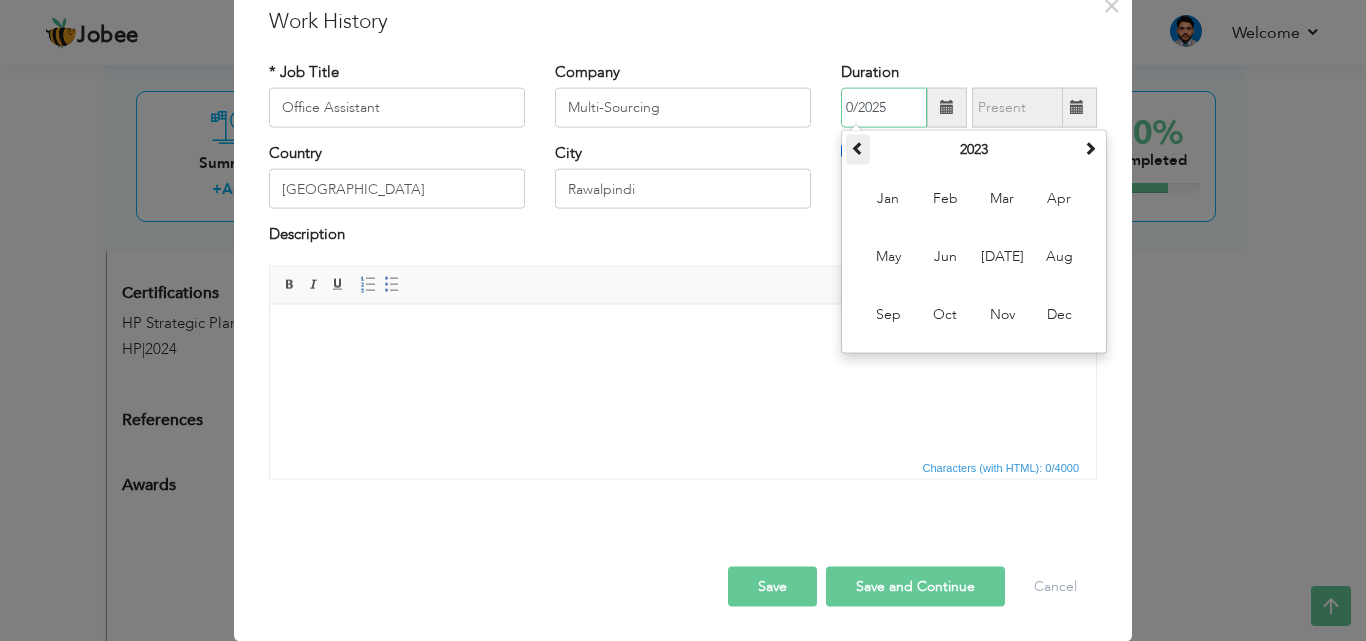 click at bounding box center [858, 148] 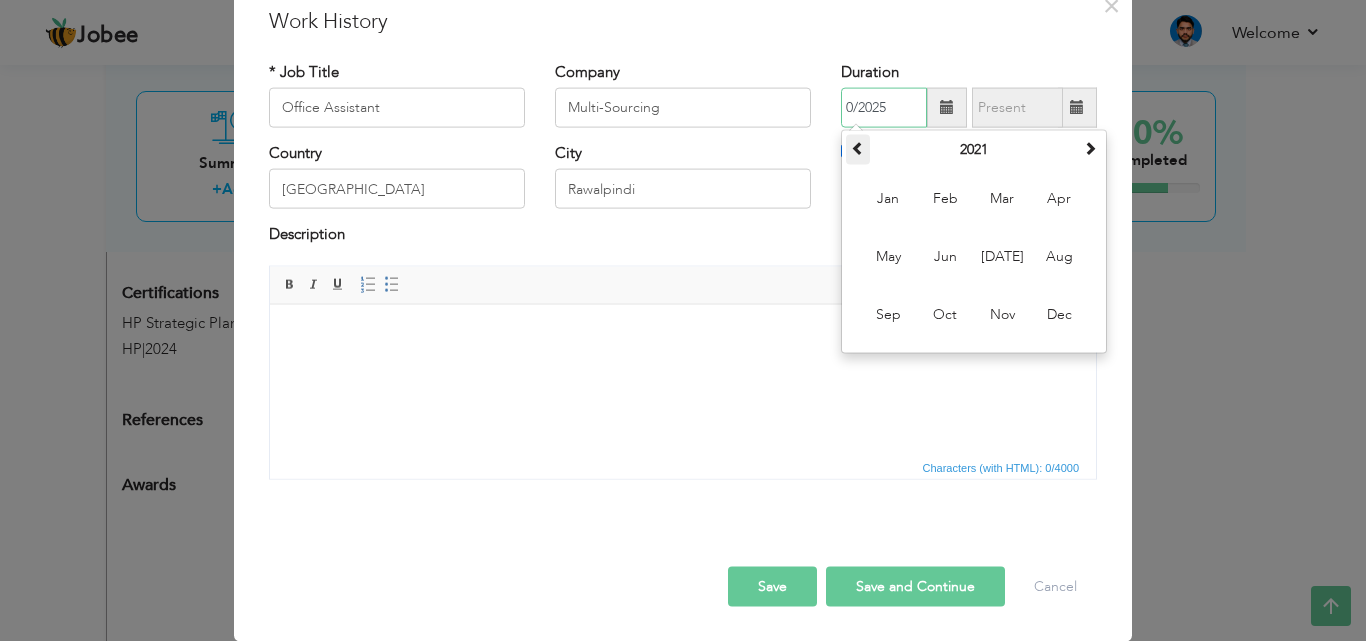 click at bounding box center [858, 148] 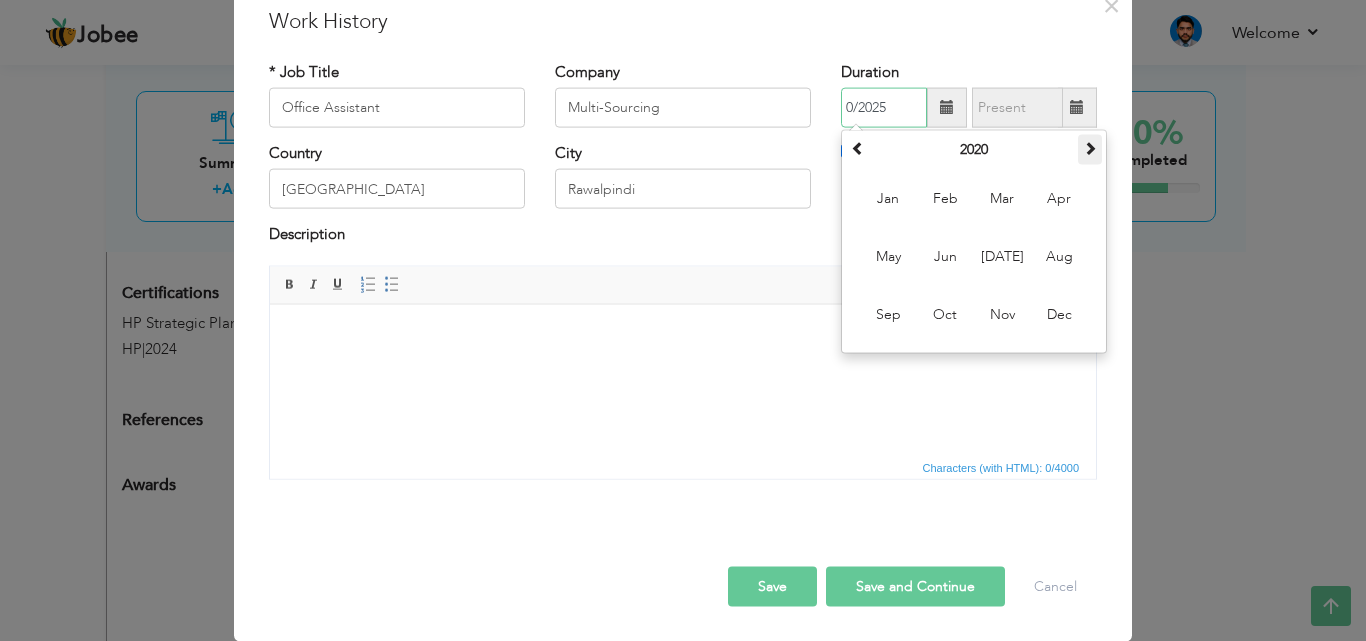 click at bounding box center [1090, 148] 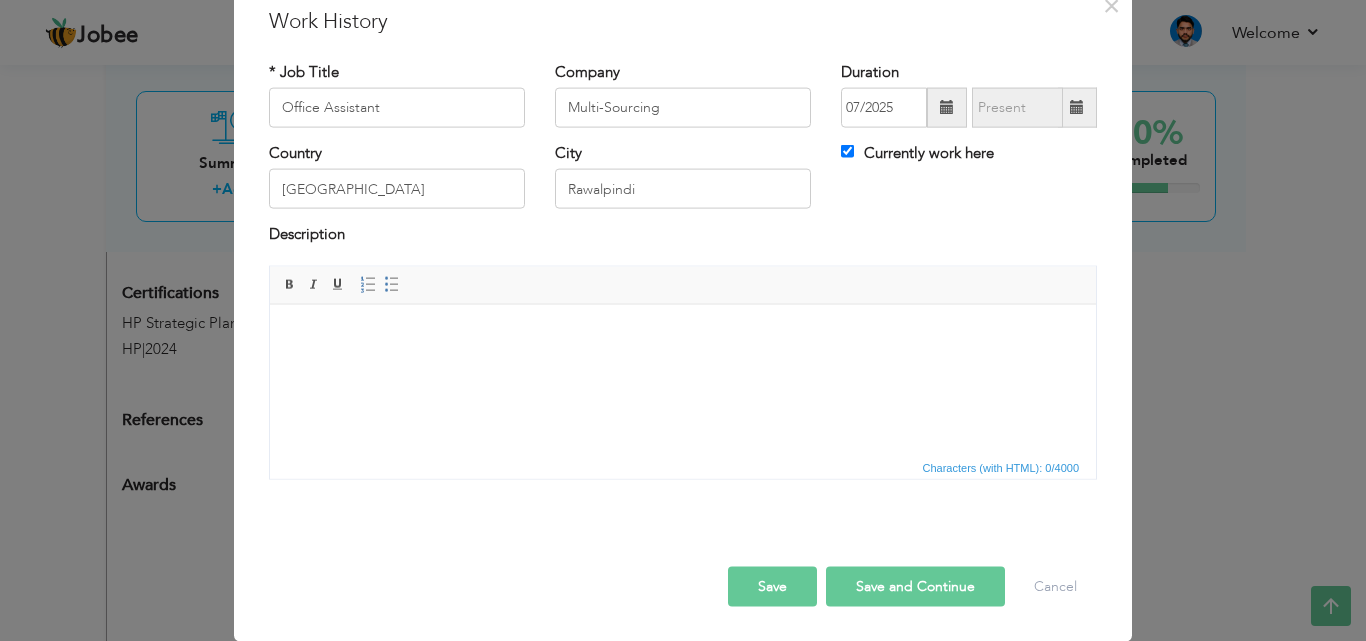 click at bounding box center (683, 334) 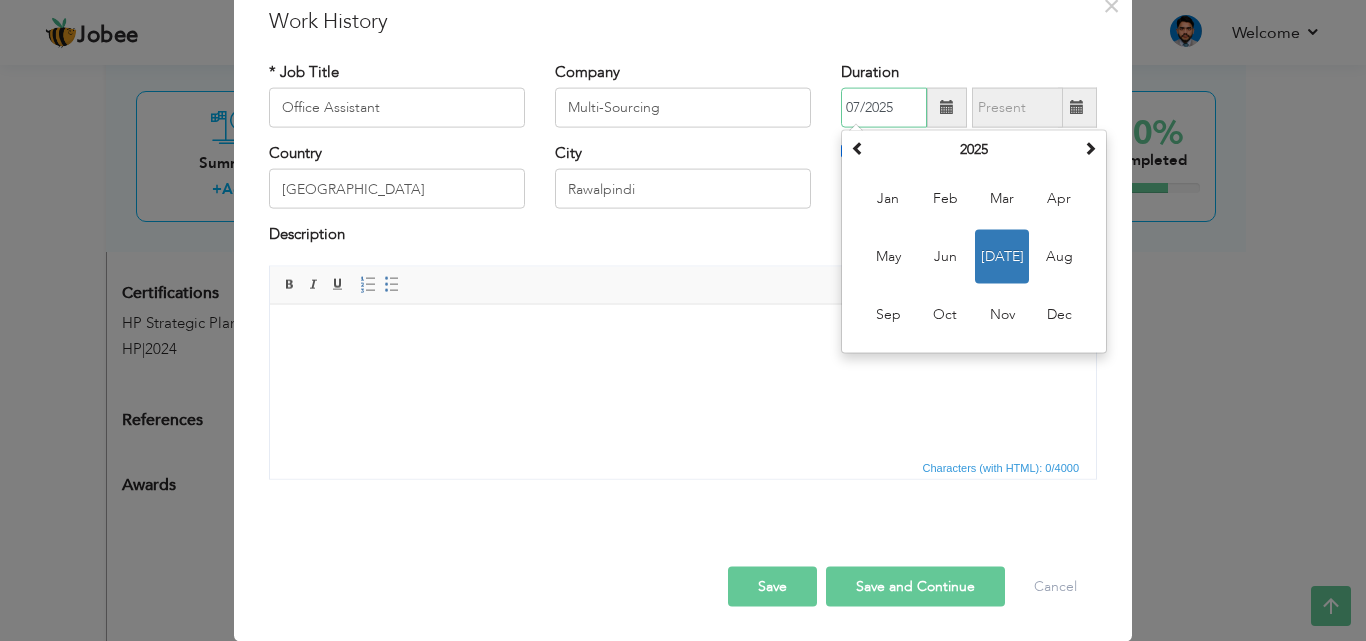 click on "07/2025" at bounding box center [884, 108] 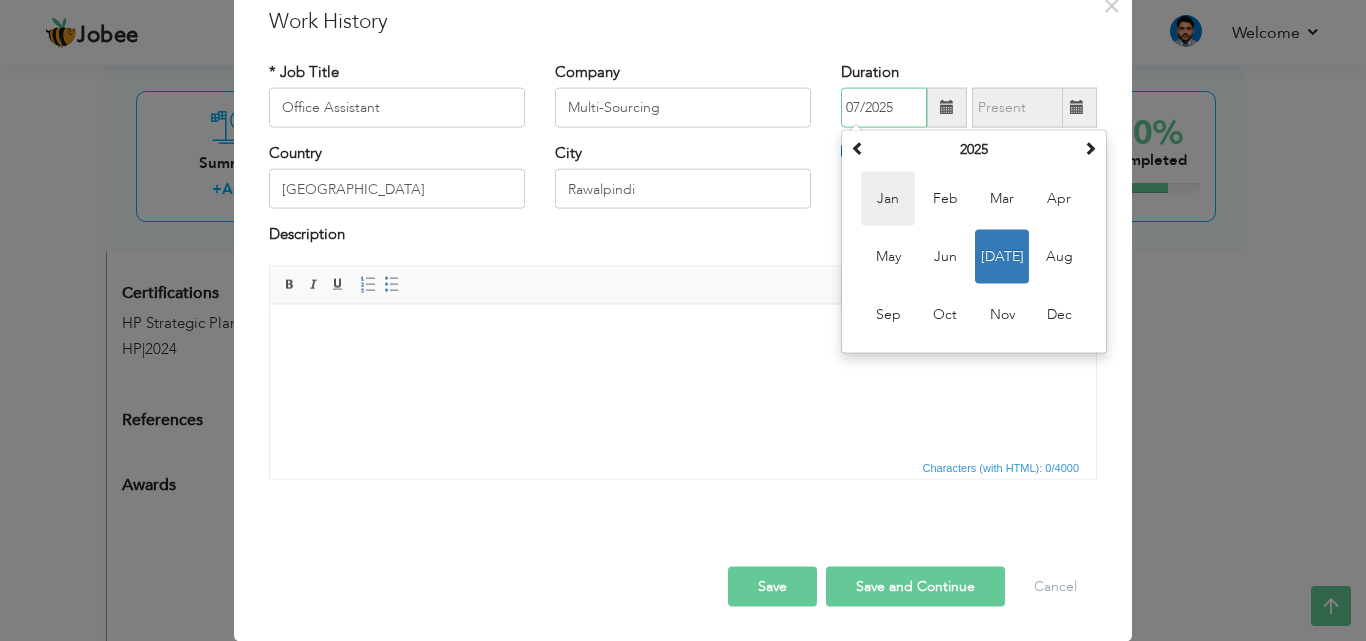 click on "Jan" at bounding box center [888, 199] 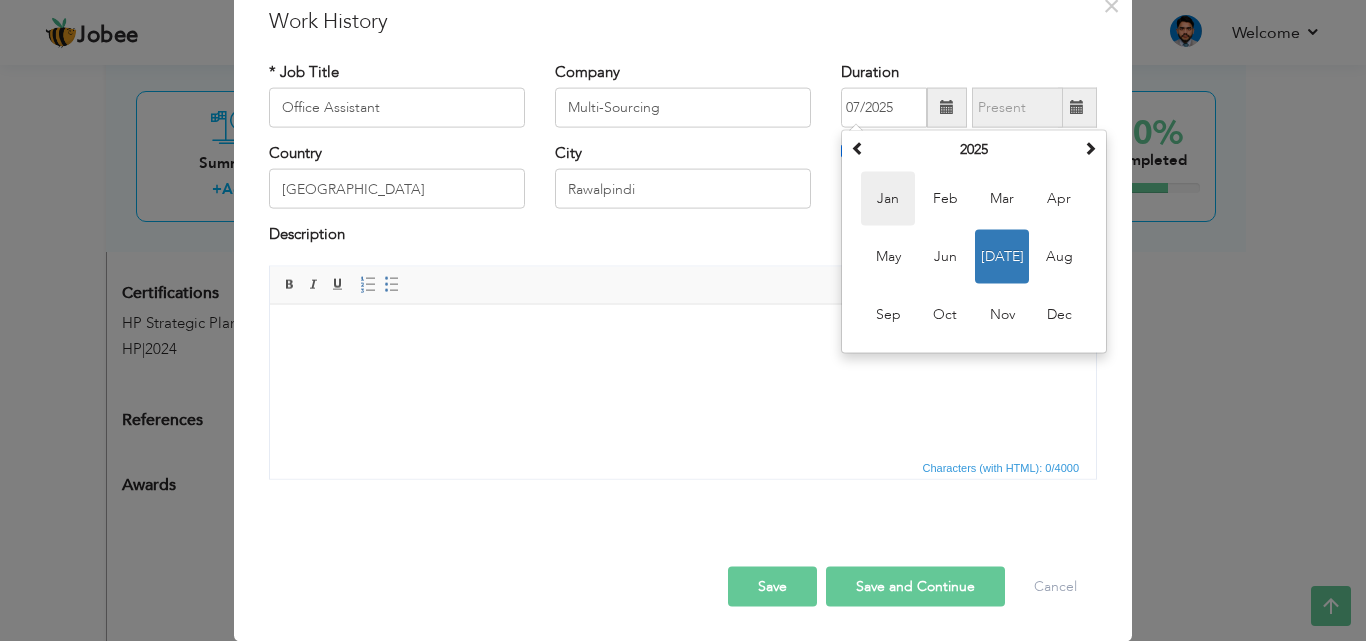 type on "01/2025" 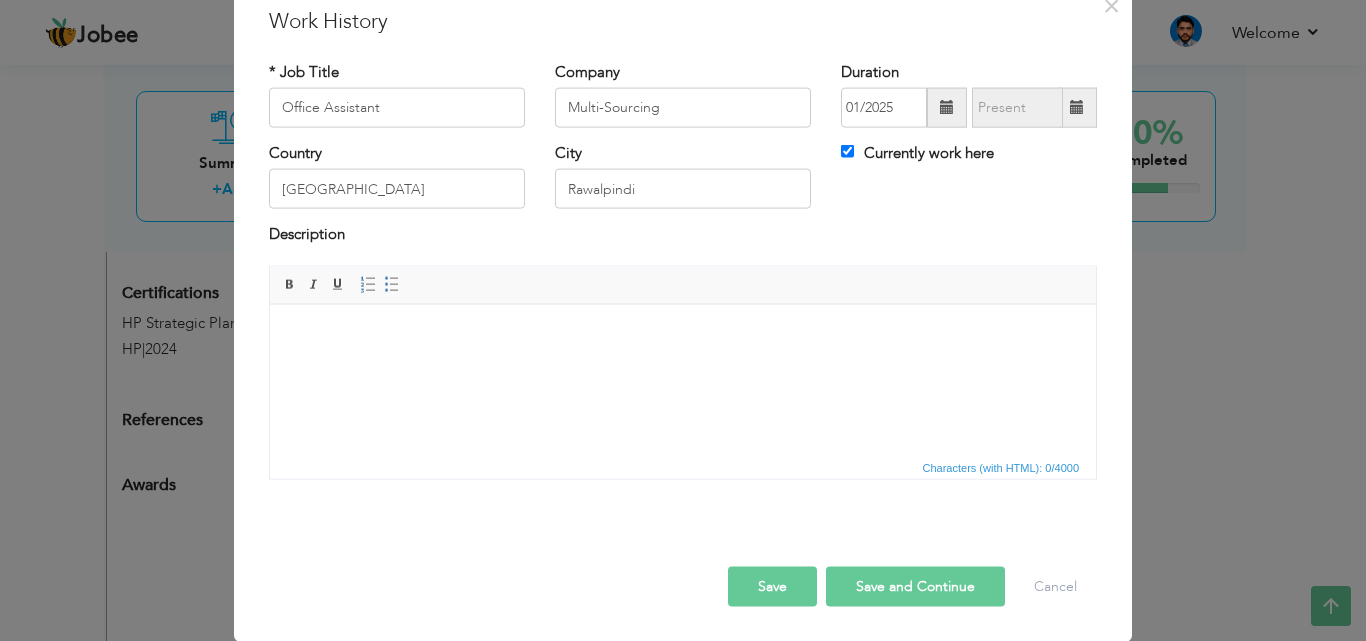 click on "Save and Continue" at bounding box center [915, 586] 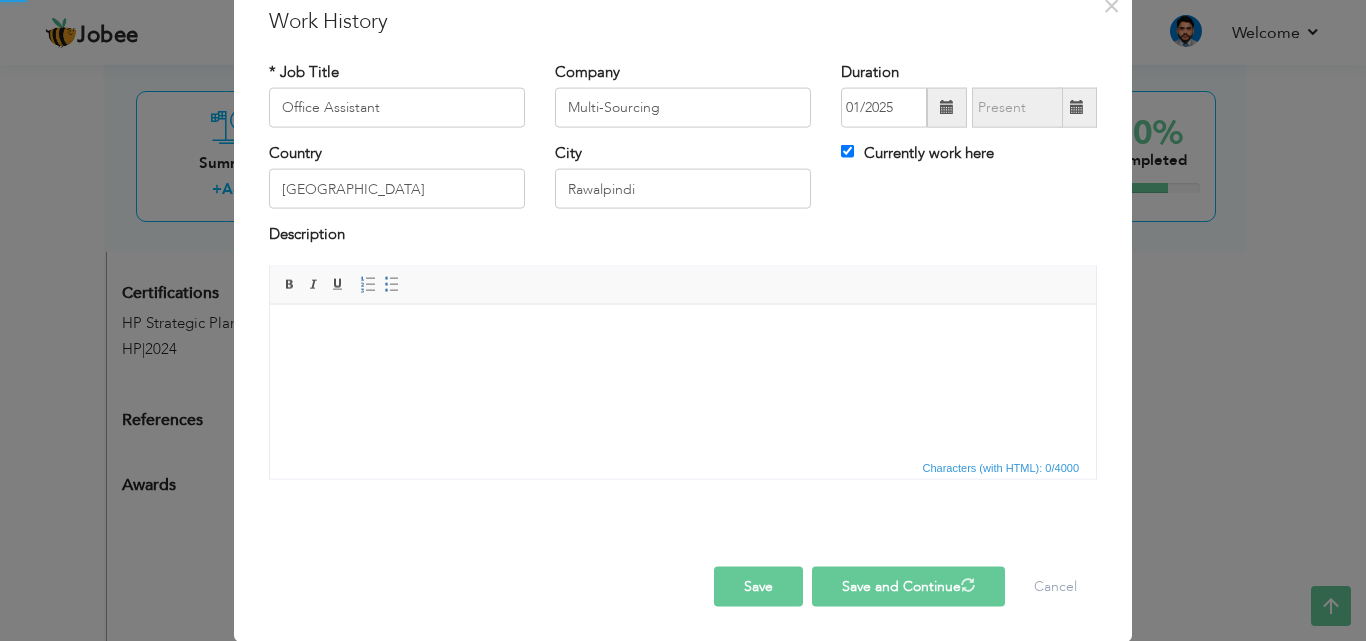 type 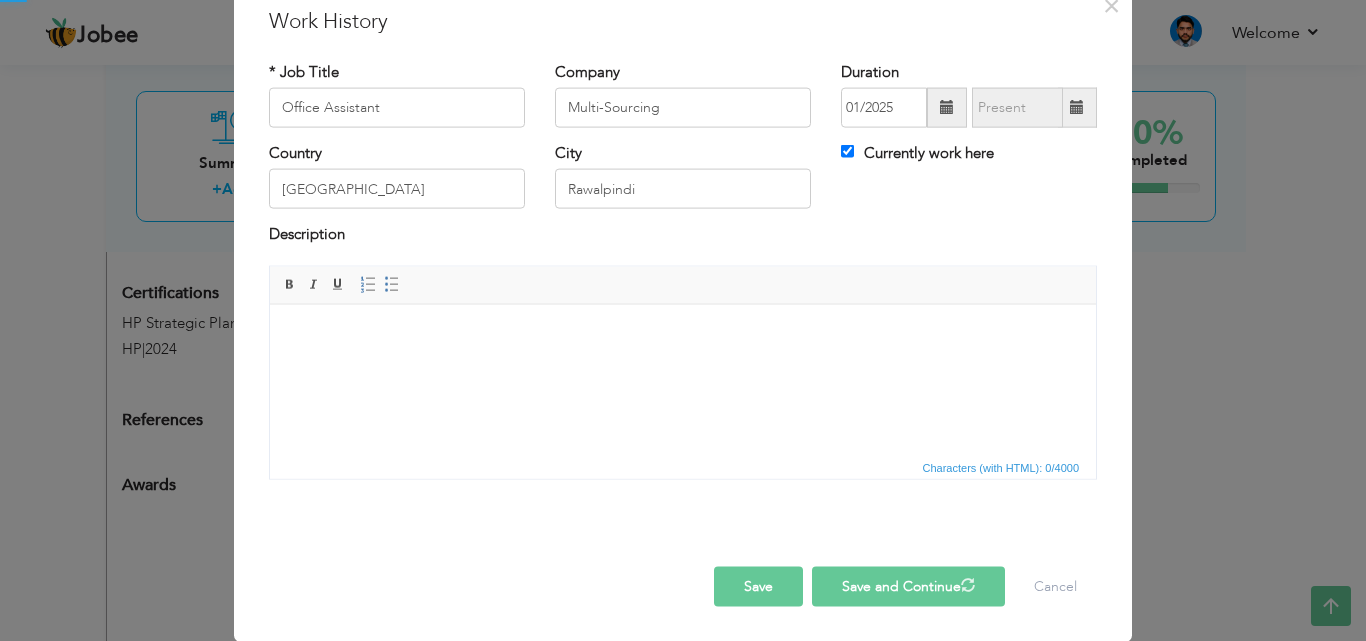 type 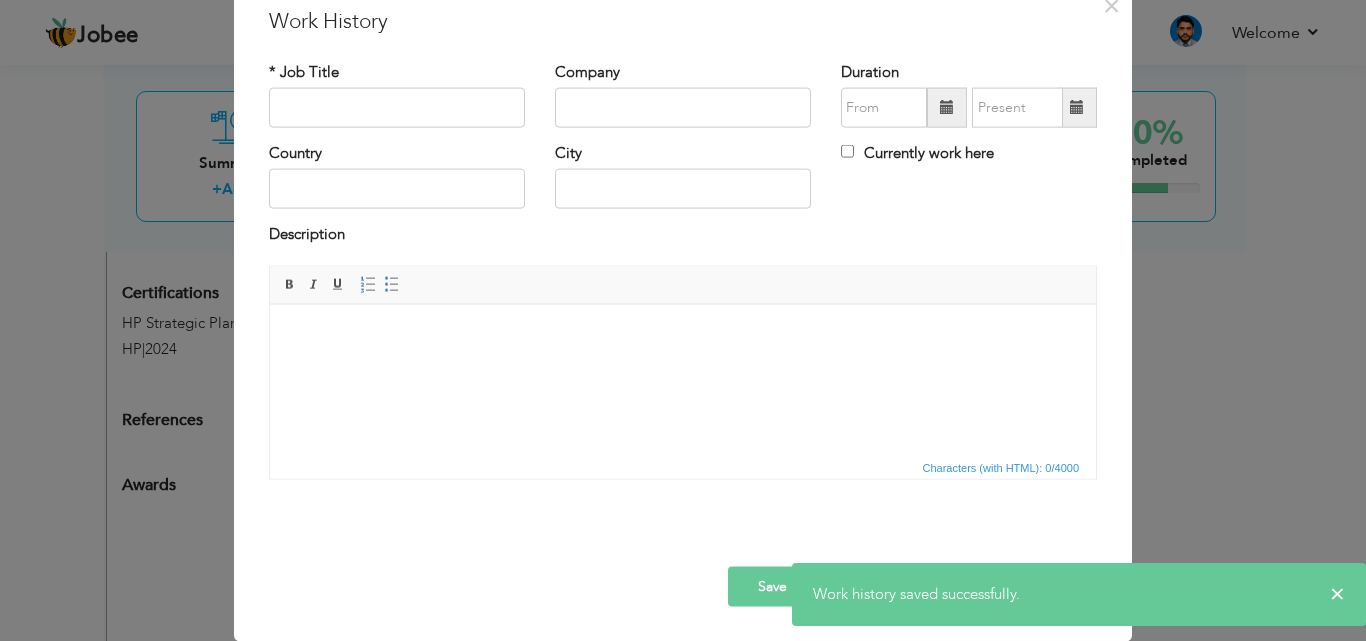 click at bounding box center [683, 334] 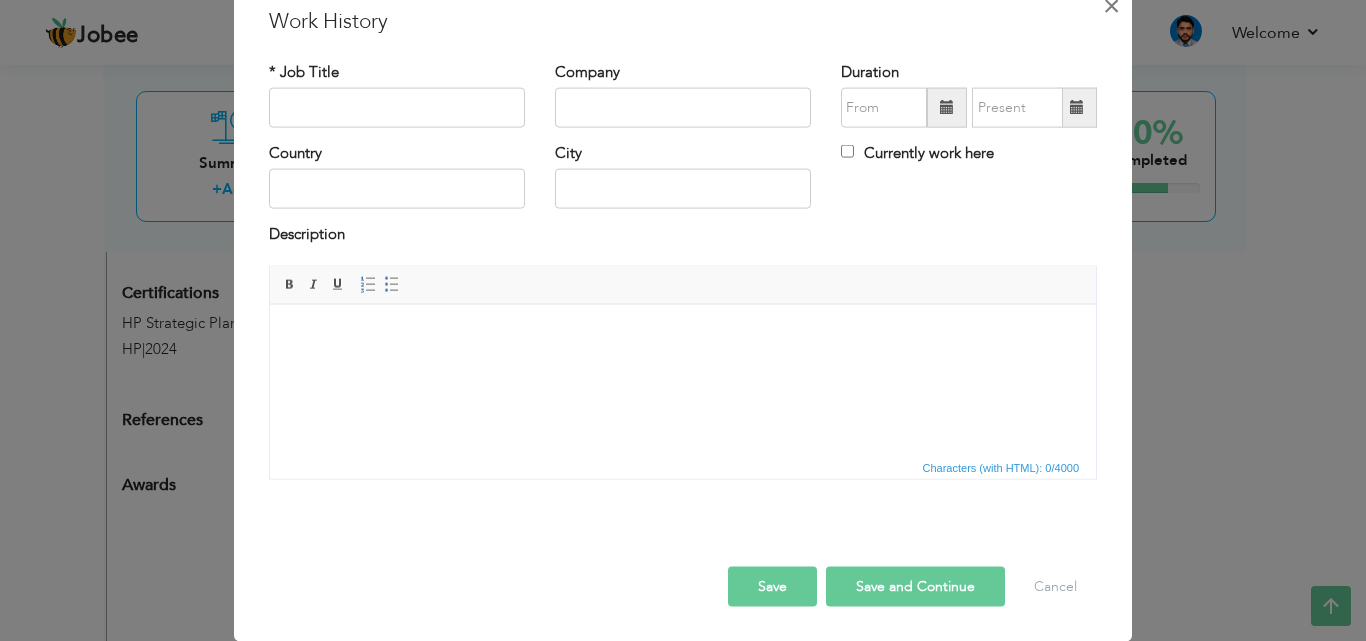 click on "×" at bounding box center (1111, 5) 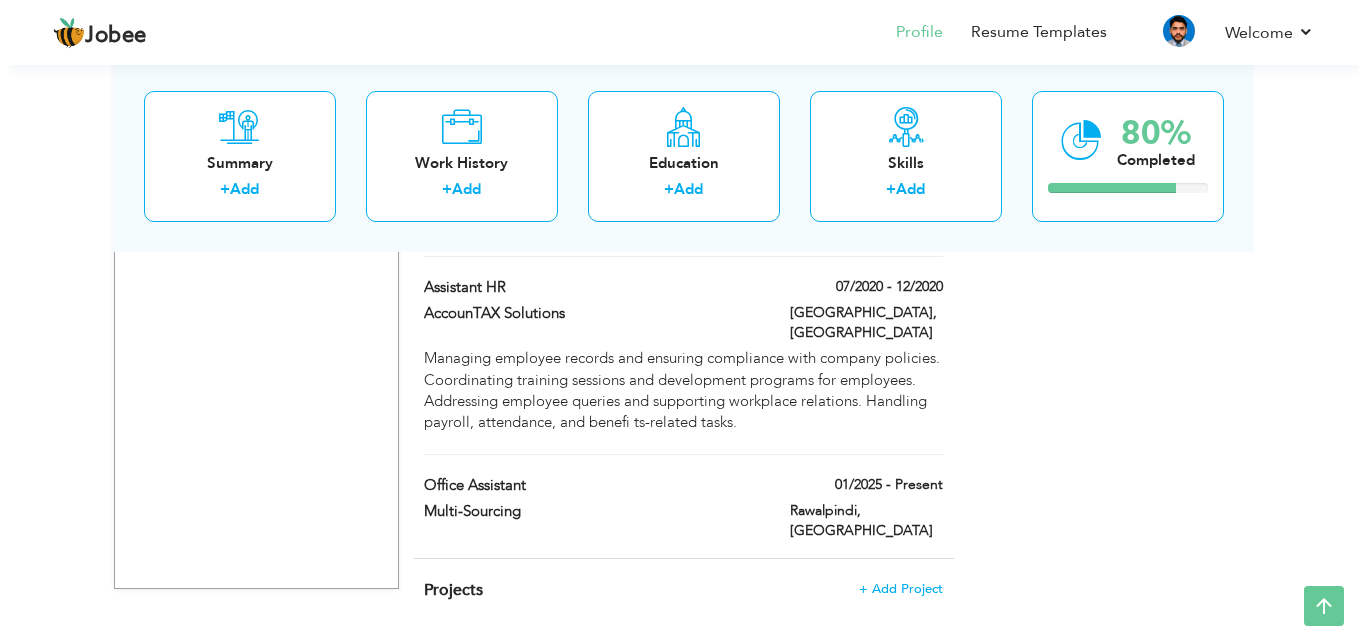 scroll, scrollTop: 1535, scrollLeft: 0, axis: vertical 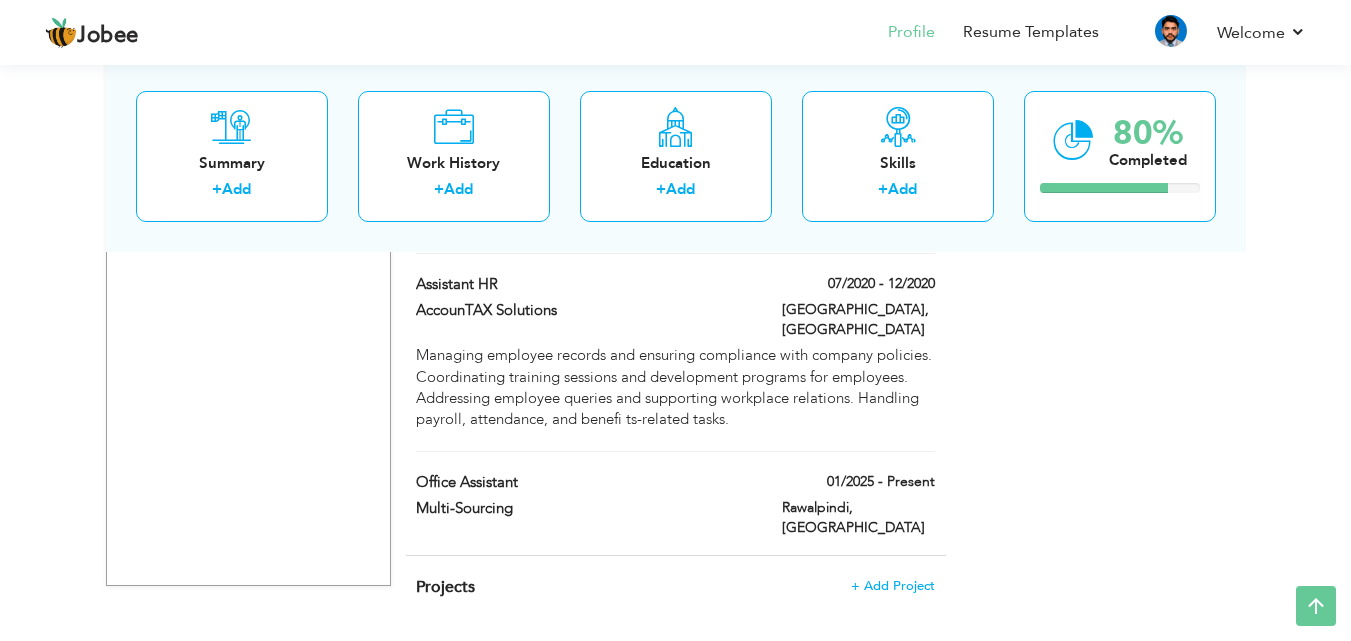 click on "01/2025 - Present" at bounding box center (858, 484) 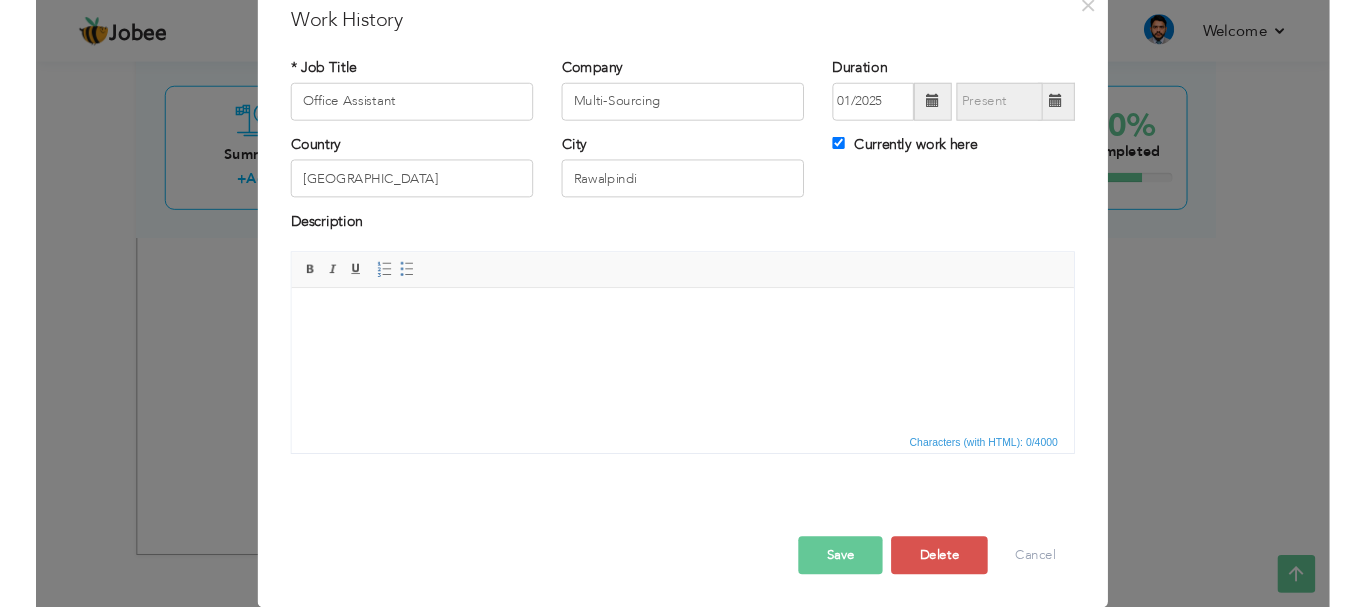 scroll, scrollTop: 0, scrollLeft: 0, axis: both 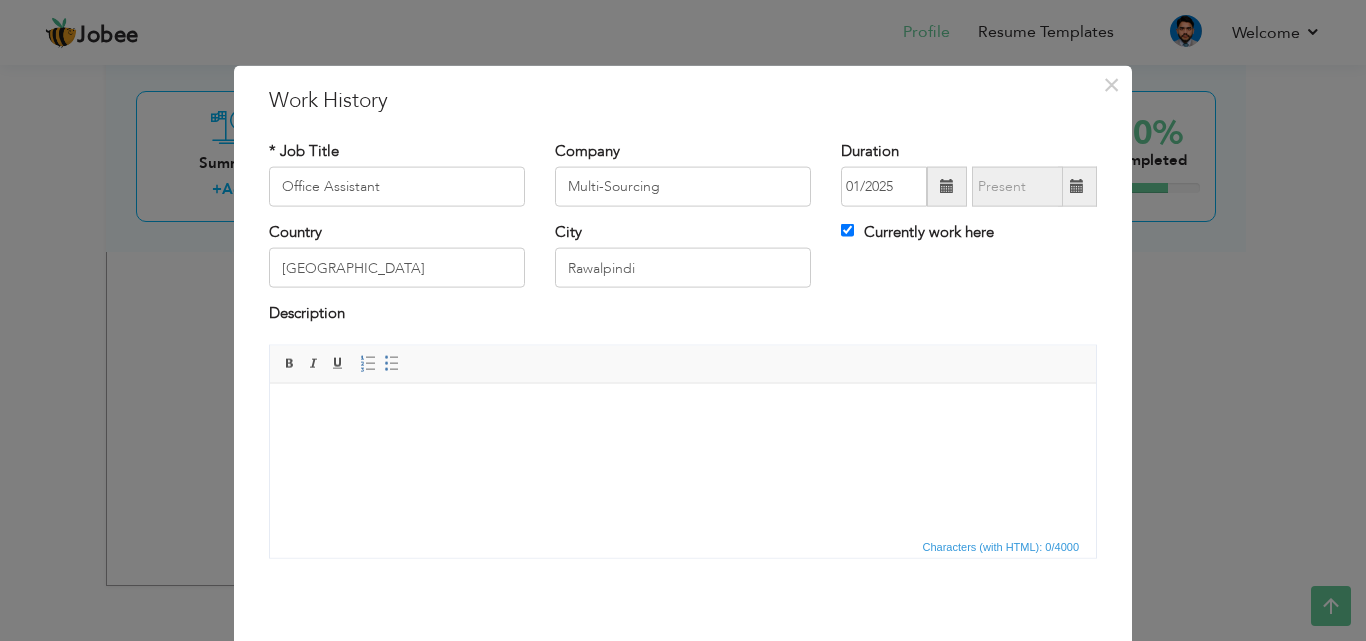 click at bounding box center [683, 413] 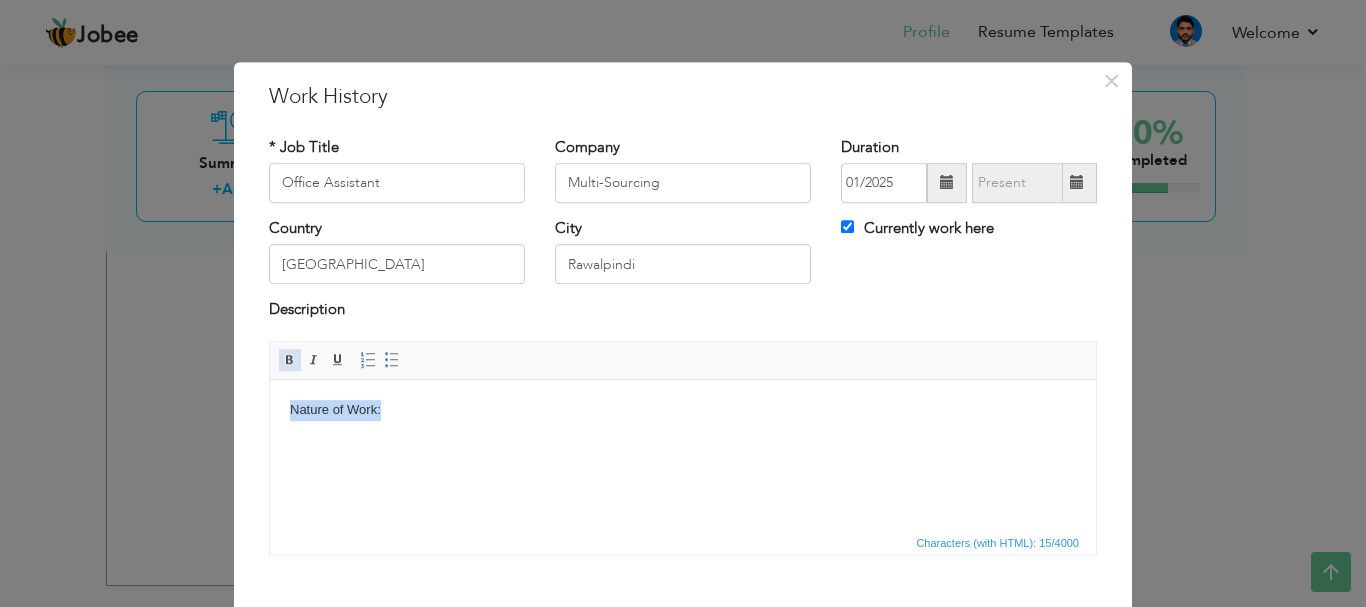 click at bounding box center [290, 360] 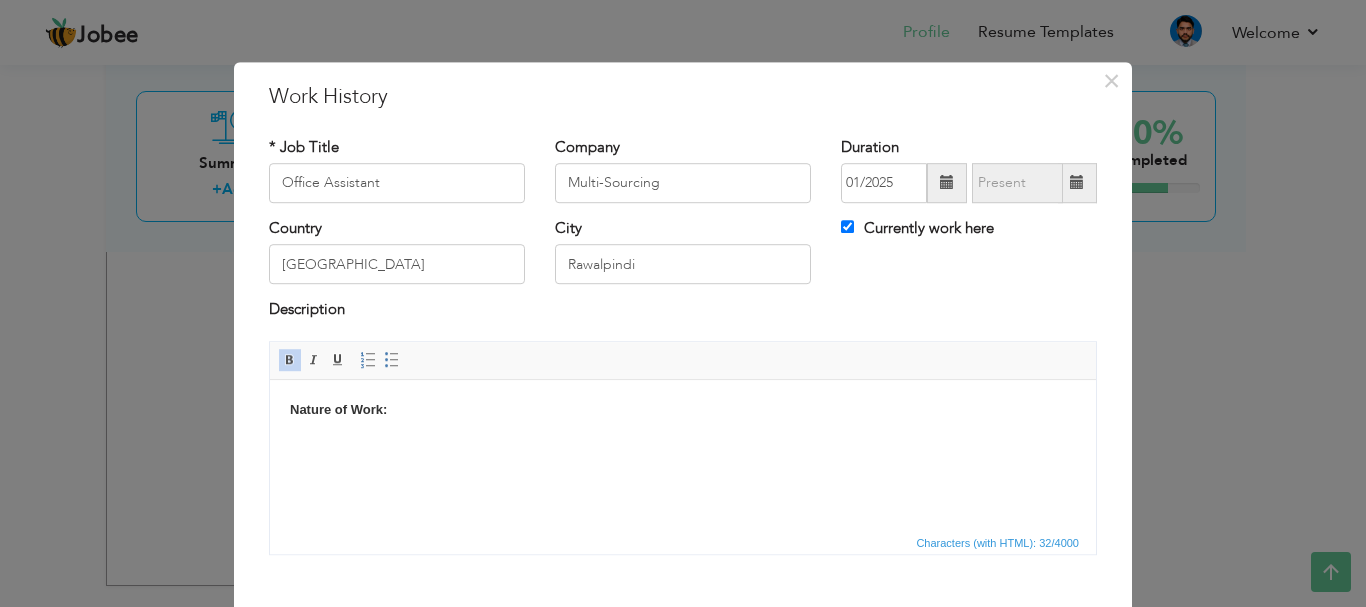 click on "Nature of Work:" at bounding box center (683, 409) 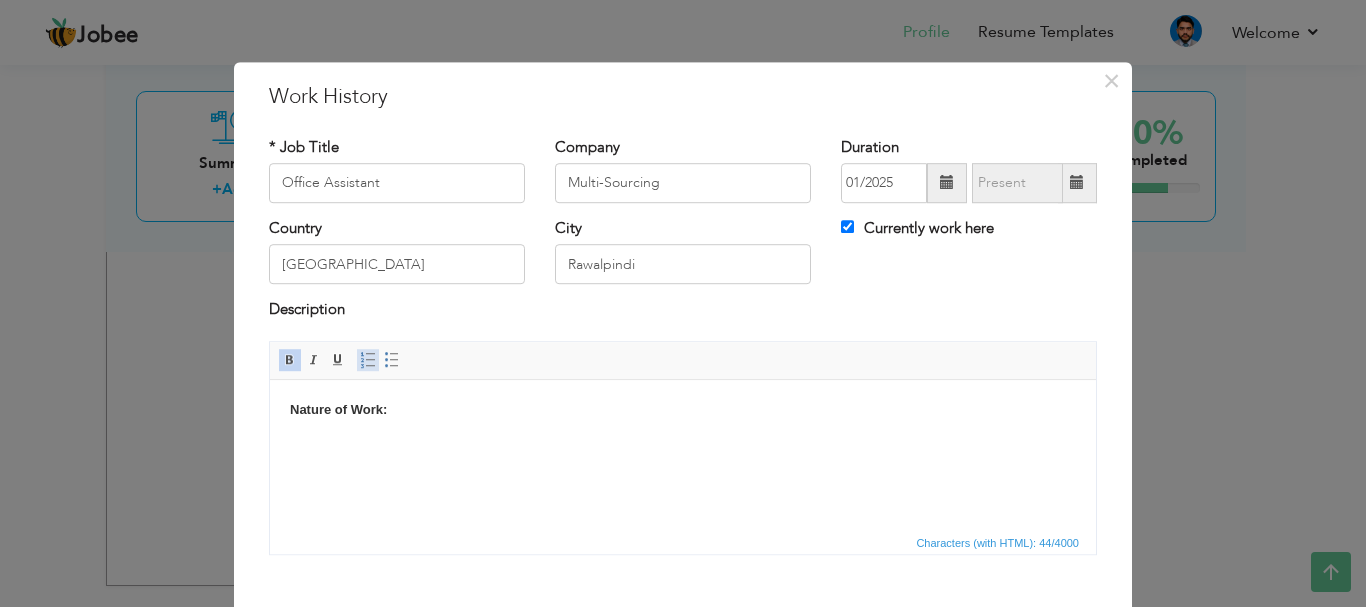 click on "Insert/Remove Numbered List" at bounding box center (368, 360) 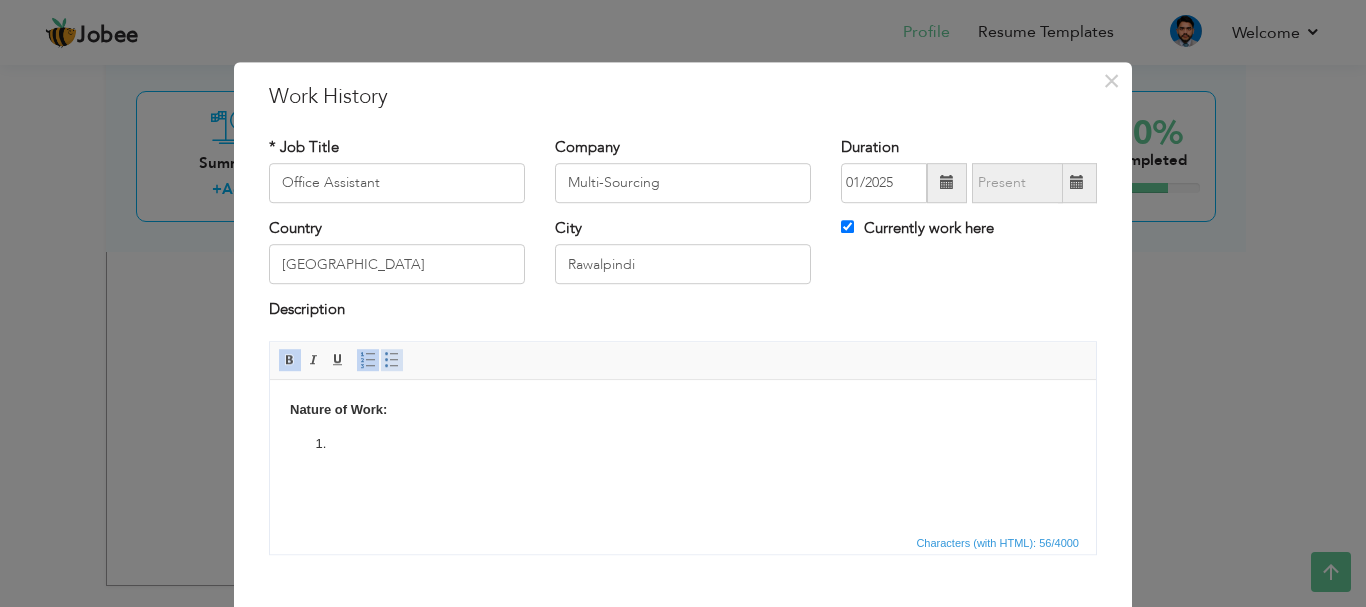 click on "Insert/Remove Bulleted List" at bounding box center (392, 360) 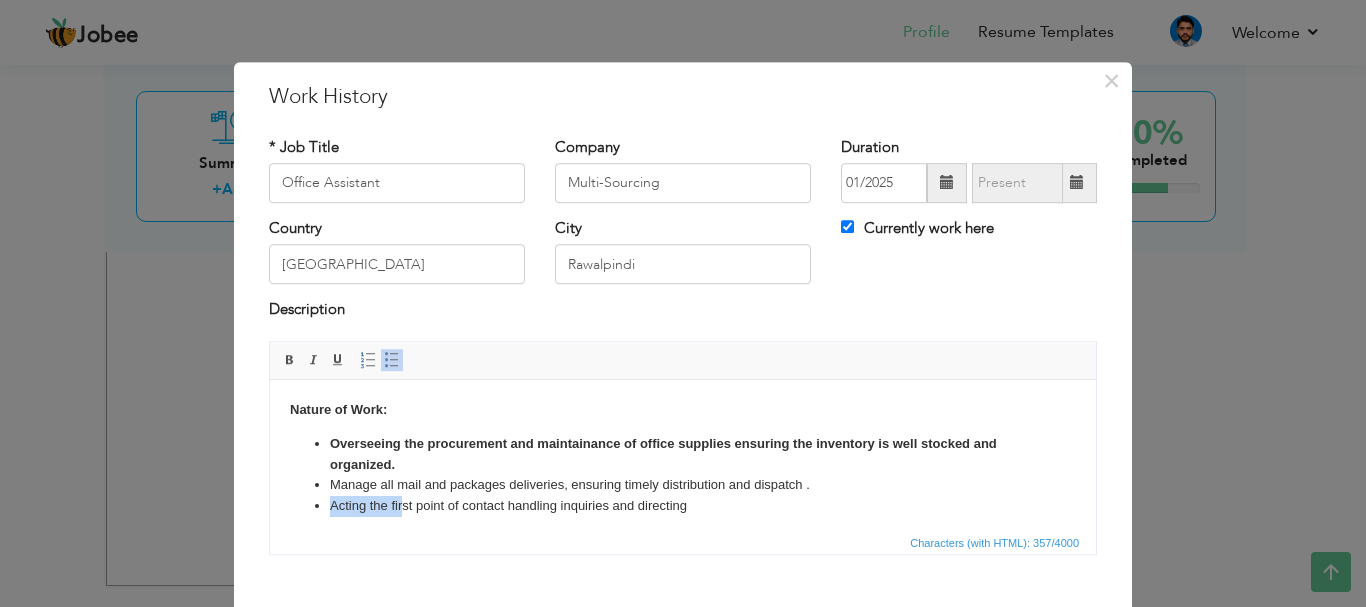 scroll, scrollTop: 7, scrollLeft: 0, axis: vertical 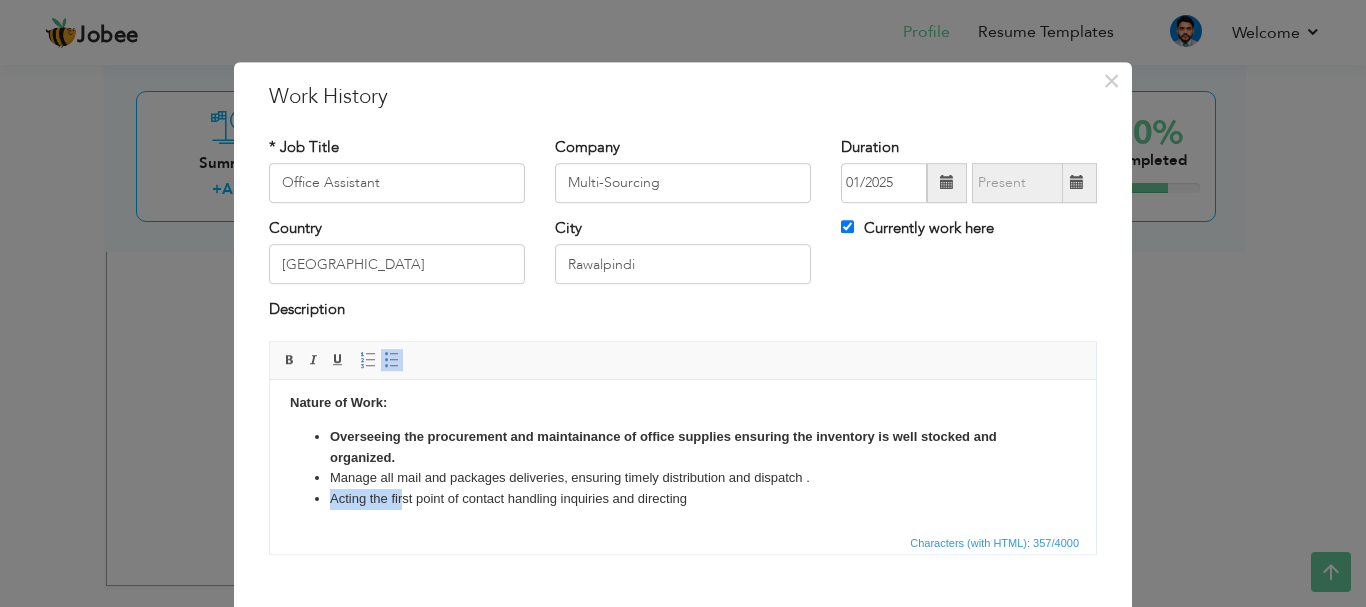 drag, startPoint x: 331, startPoint y: 506, endPoint x: 735, endPoint y: 513, distance: 404.06064 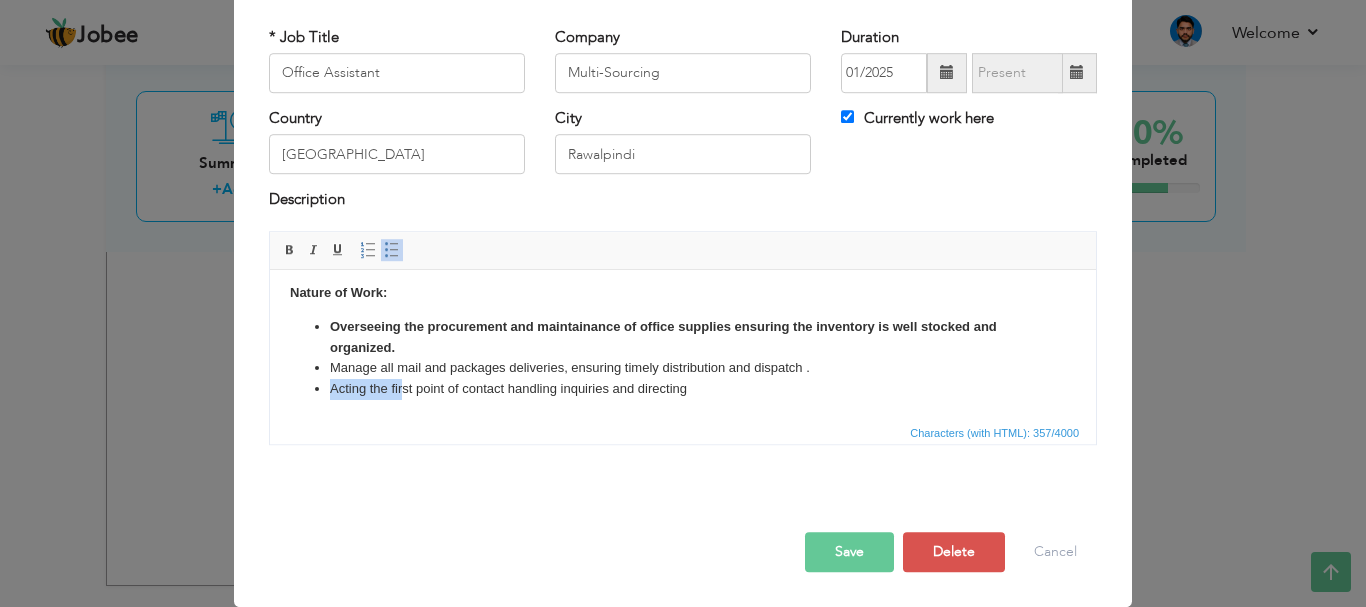scroll, scrollTop: 106, scrollLeft: 0, axis: vertical 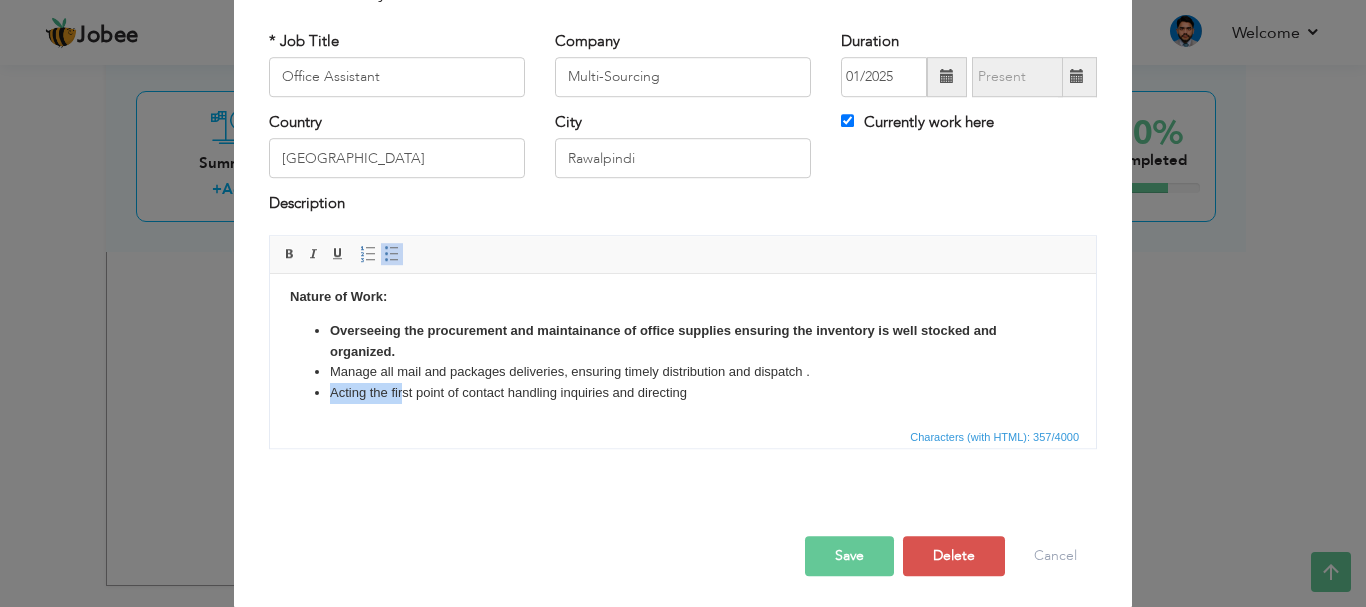 click on "Acting the first point of contact handling inquiries and directing" at bounding box center [683, 392] 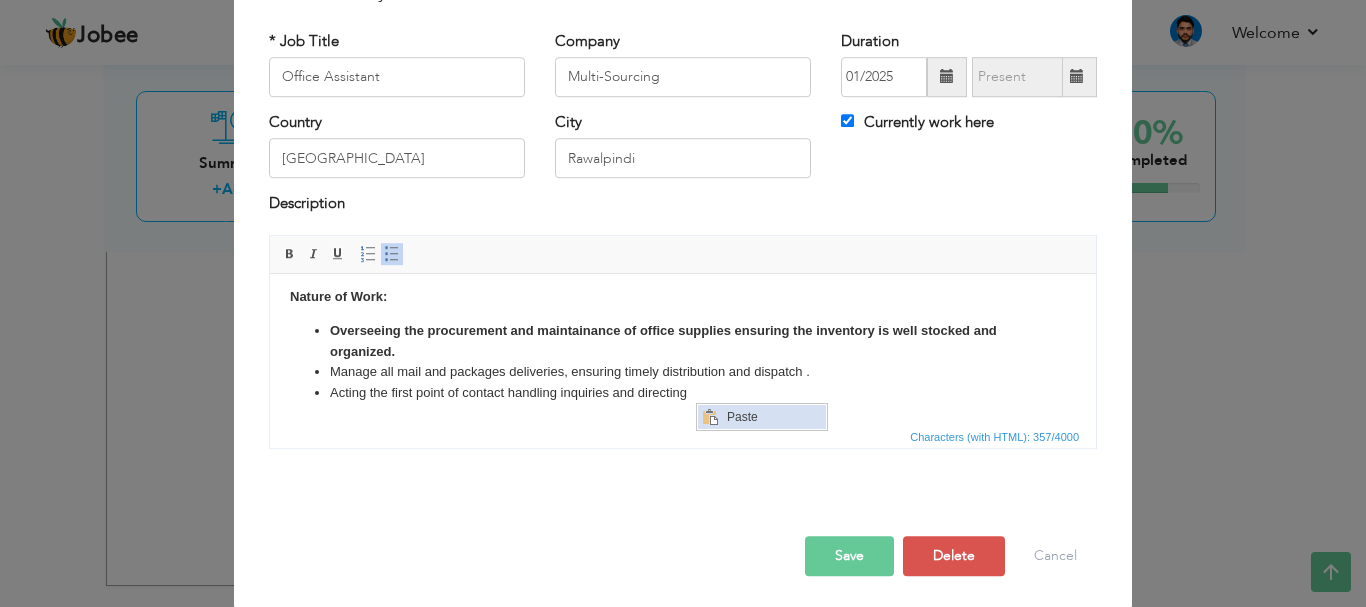 click at bounding box center [709, 416] 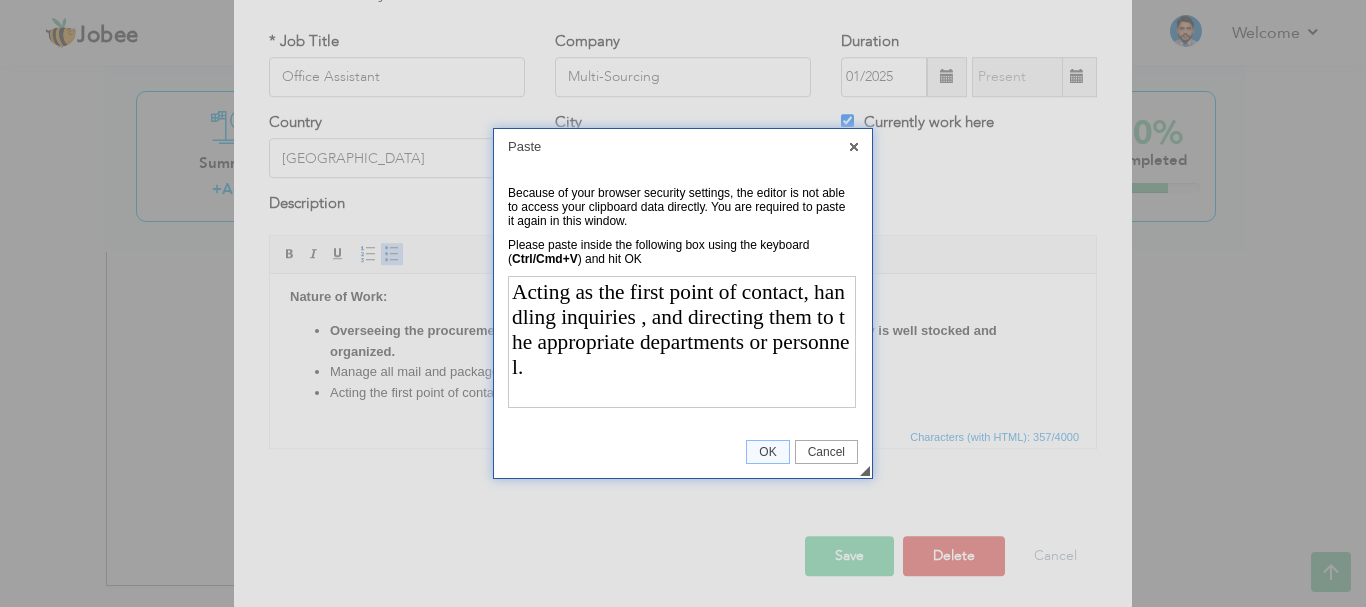 scroll, scrollTop: 0, scrollLeft: 0, axis: both 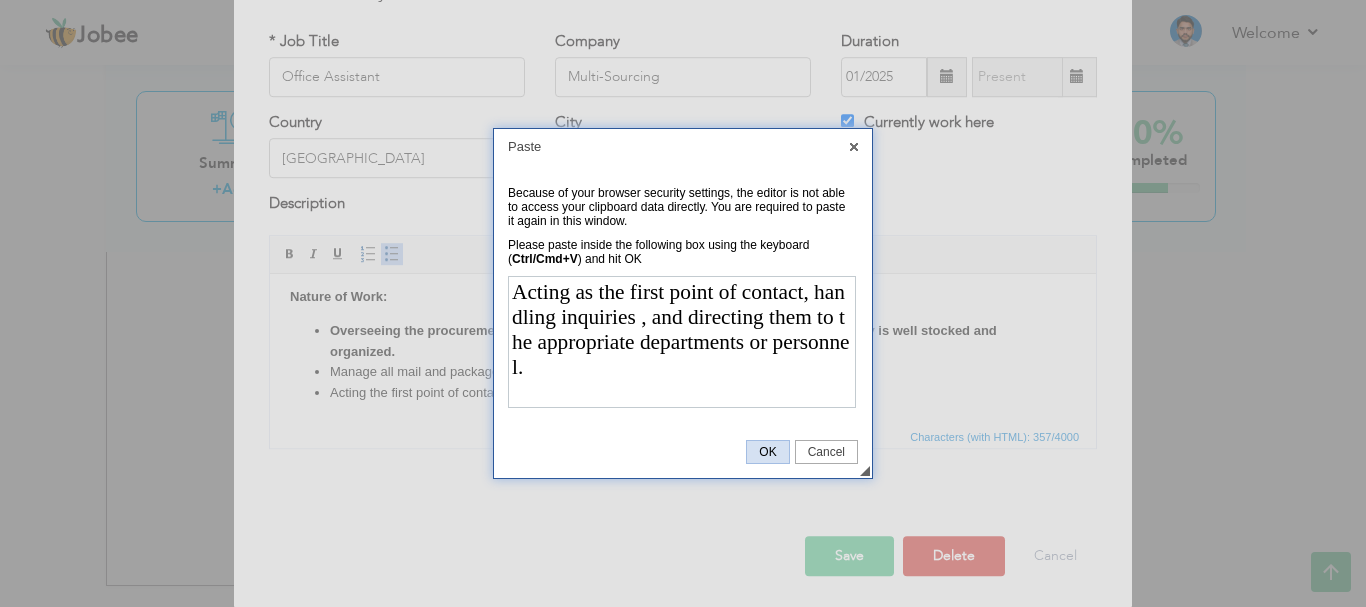 click on "OK" at bounding box center [767, 452] 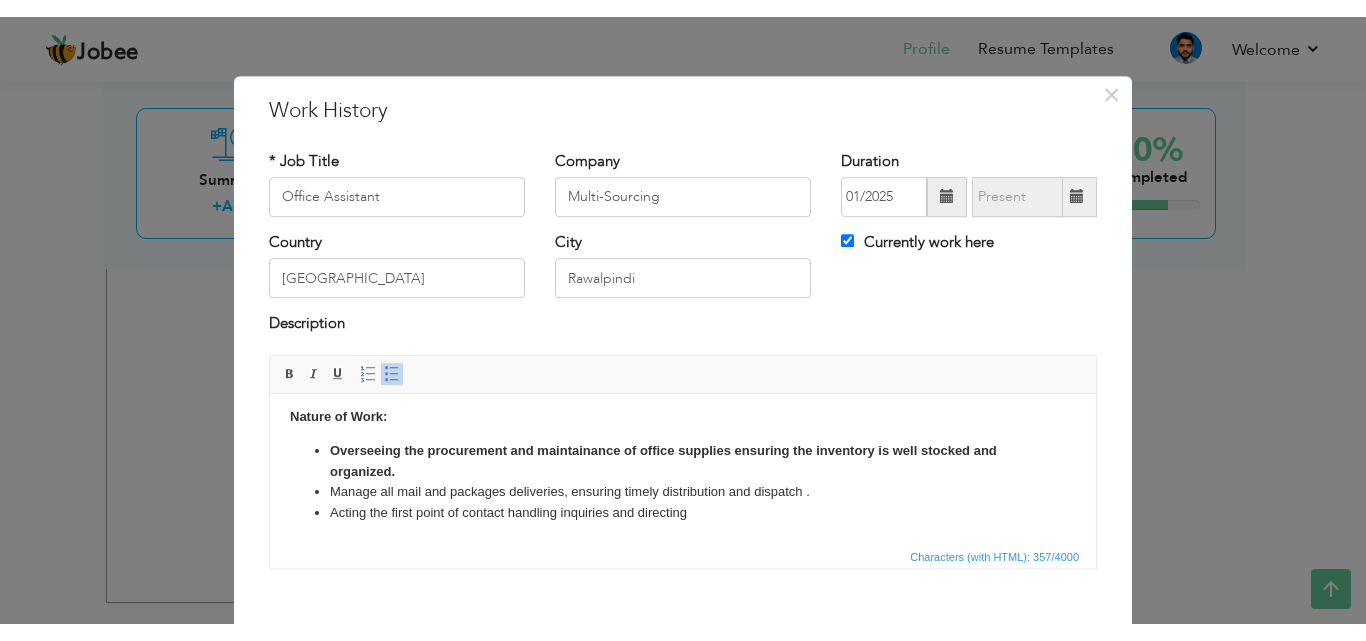 scroll, scrollTop: 0, scrollLeft: 0, axis: both 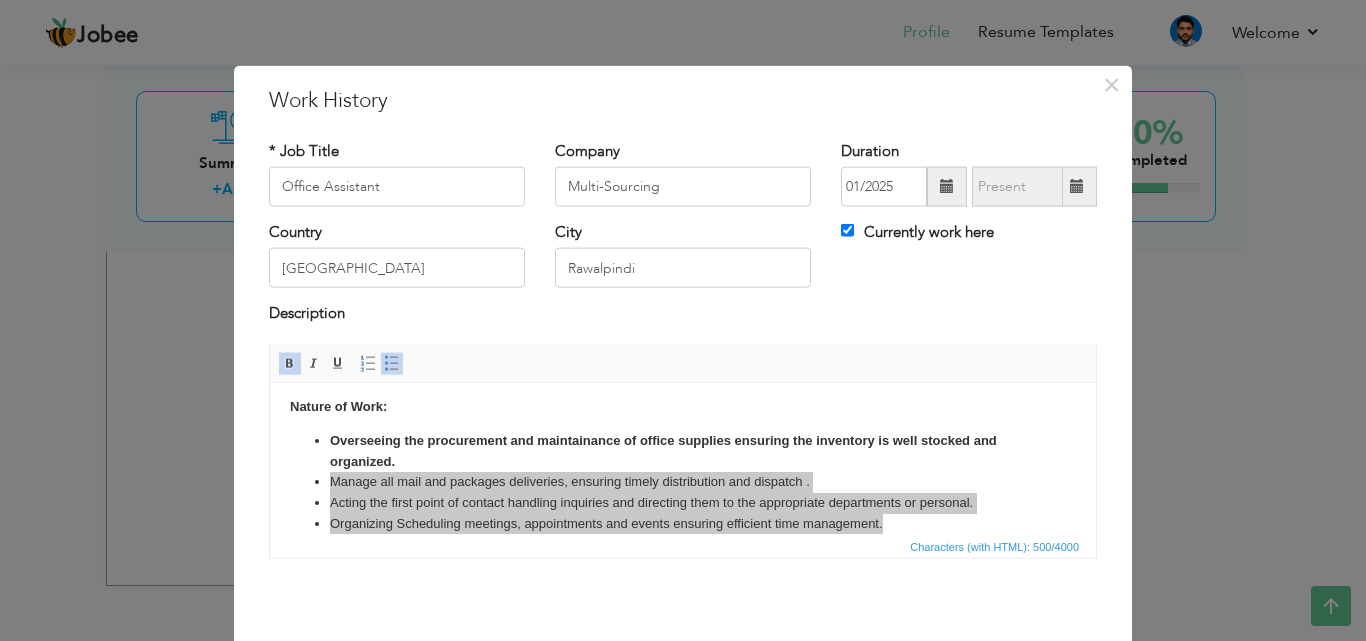 click on "Rich Text Editor, workEditor Editor toolbars Basic Styles   Bold   Italic   Underline Paragraph   Insert/Remove Numbered List   Insert/Remove Bulleted List Press ALT 0 for help Characters (with HTML): 500/4000" at bounding box center (683, 458) 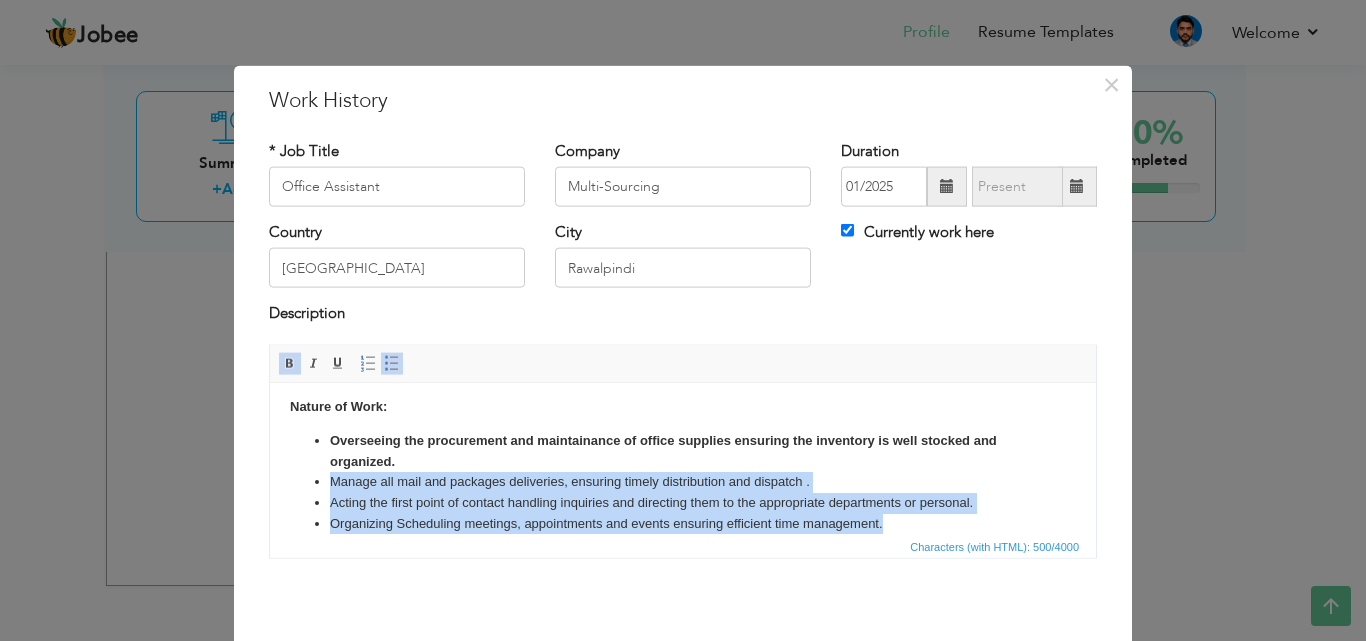click on "Manage all mail and packages deliveries, ensuring timely distribution and dispatch ." at bounding box center [683, 481] 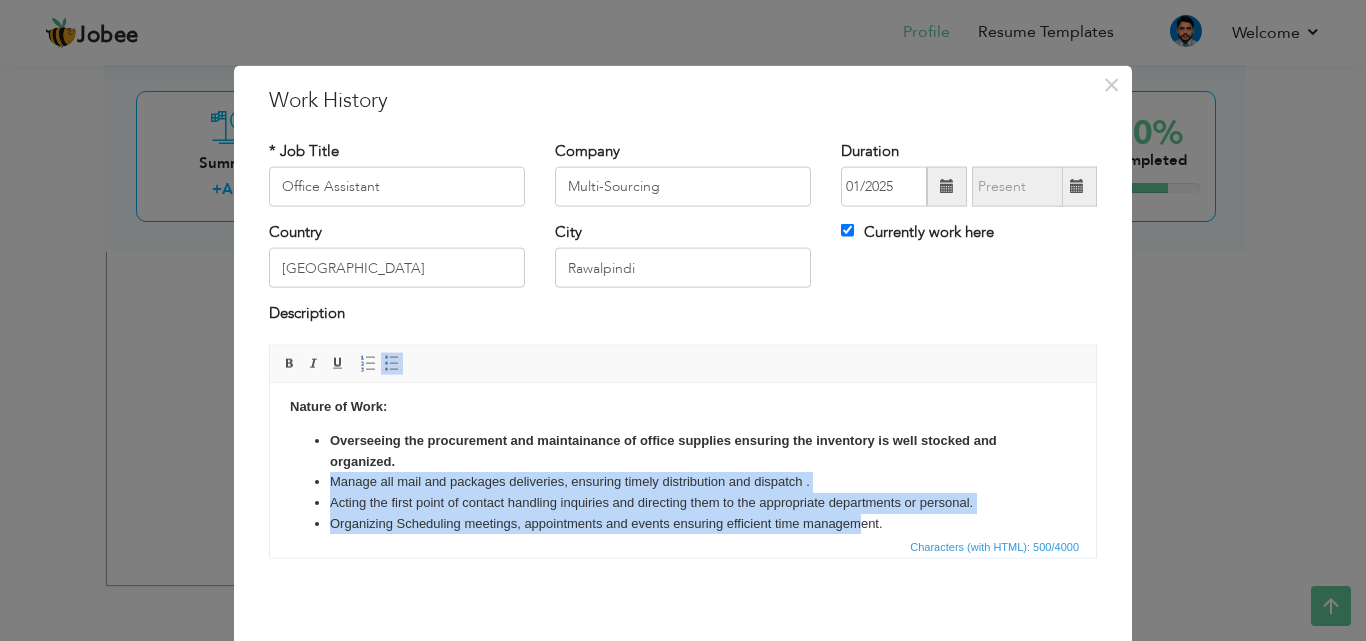 scroll, scrollTop: 28, scrollLeft: 0, axis: vertical 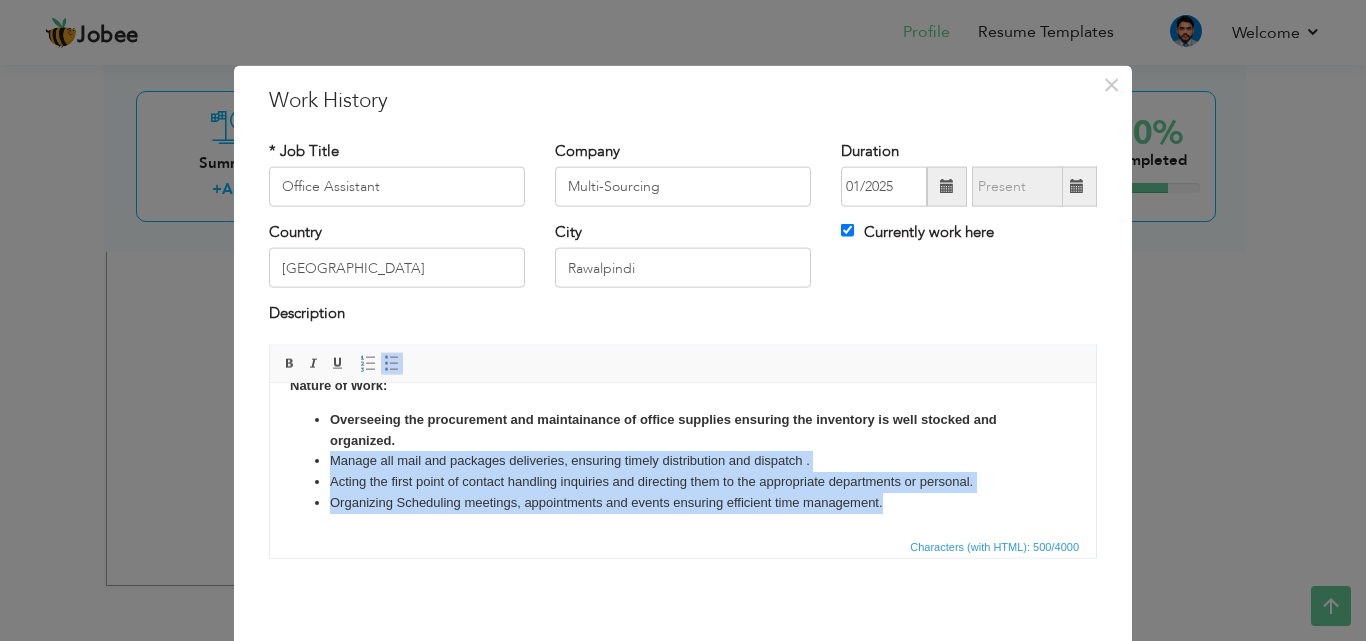drag, startPoint x: 332, startPoint y: 483, endPoint x: 885, endPoint y: 520, distance: 554.2364 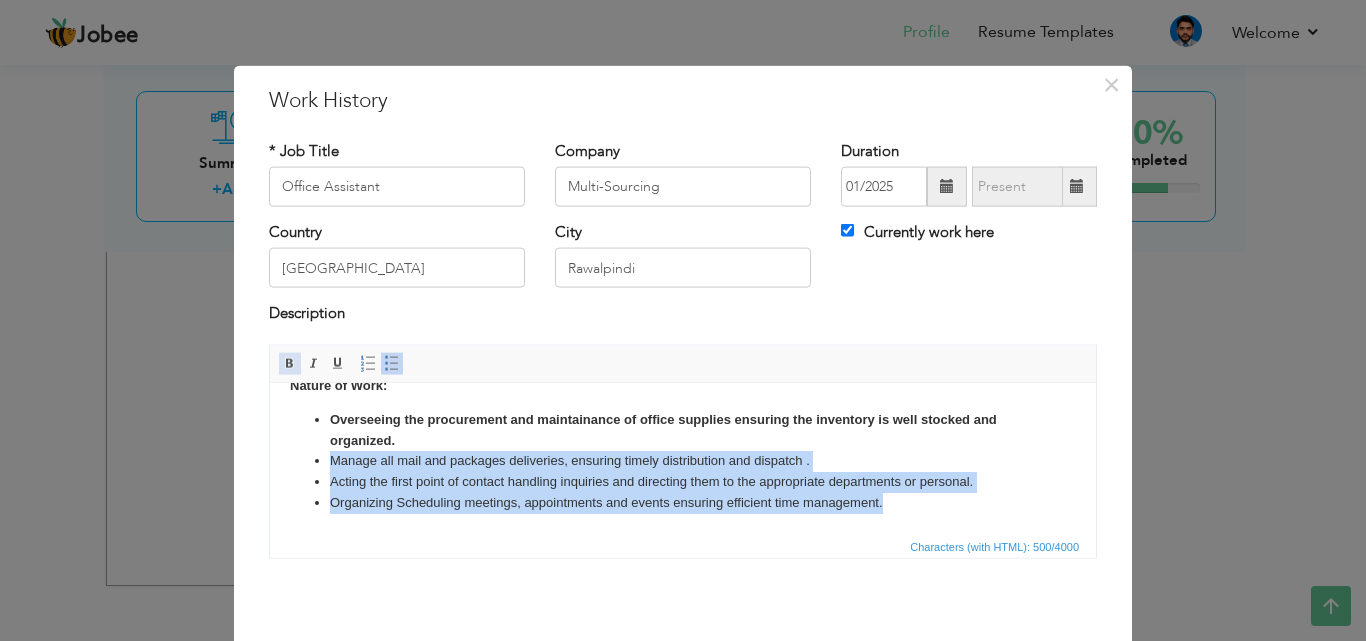 click at bounding box center [290, 363] 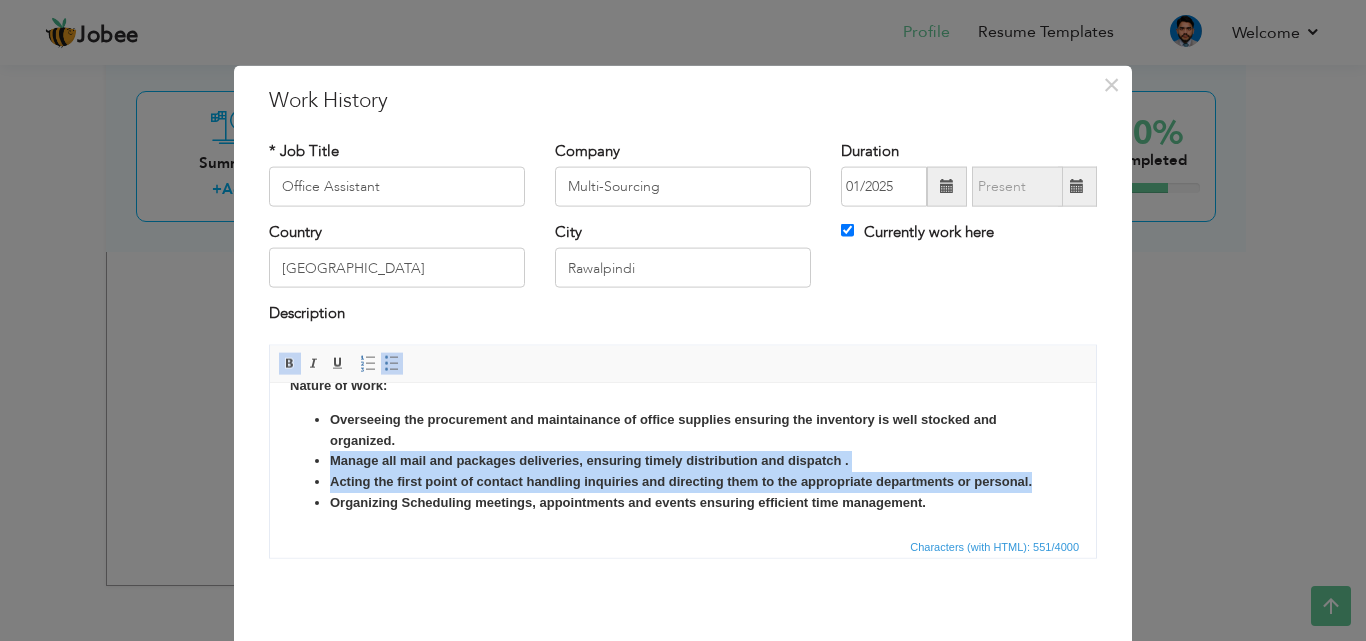 click on "Acting the first point of contact handling inquiries and directing them to the appropriate departments or personal." at bounding box center (683, 481) 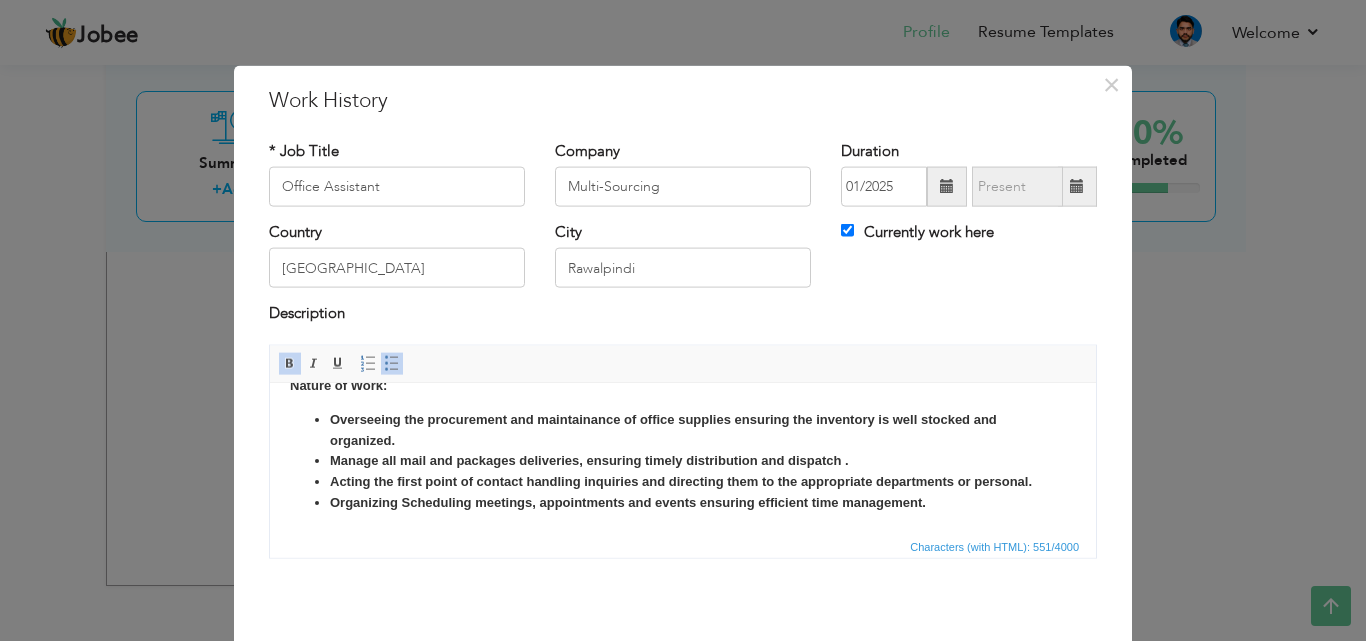scroll, scrollTop: 49, scrollLeft: 0, axis: vertical 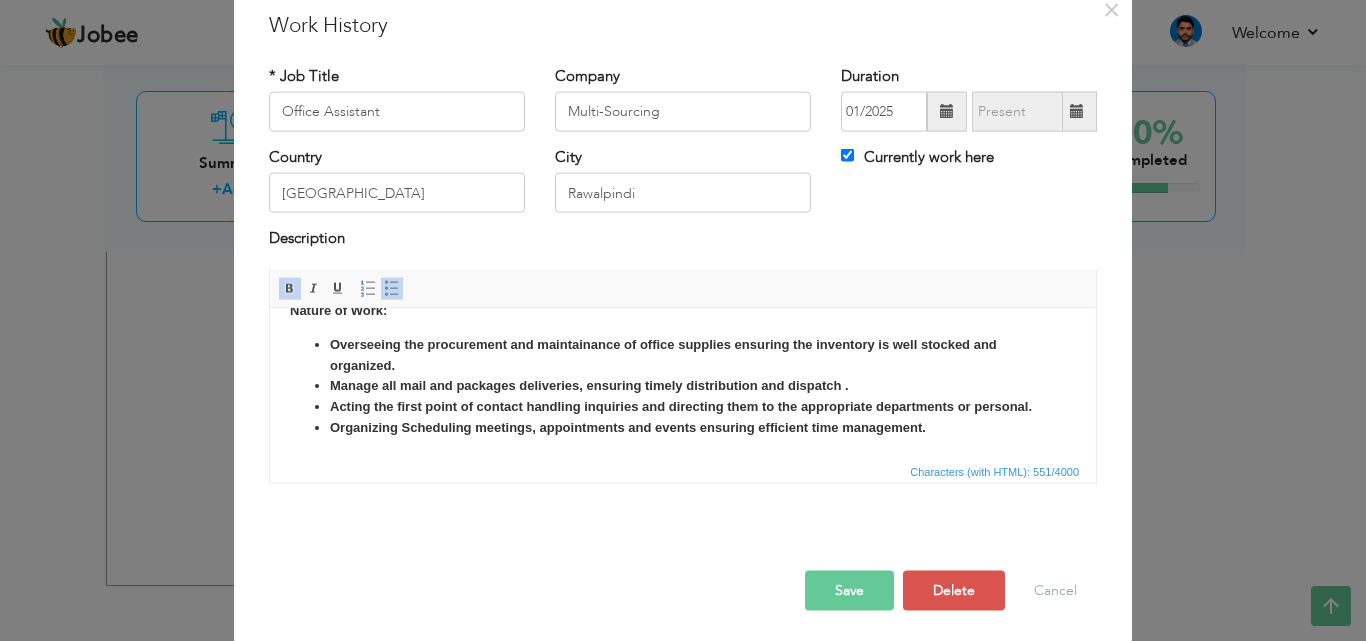 click on "Save" at bounding box center [849, 590] 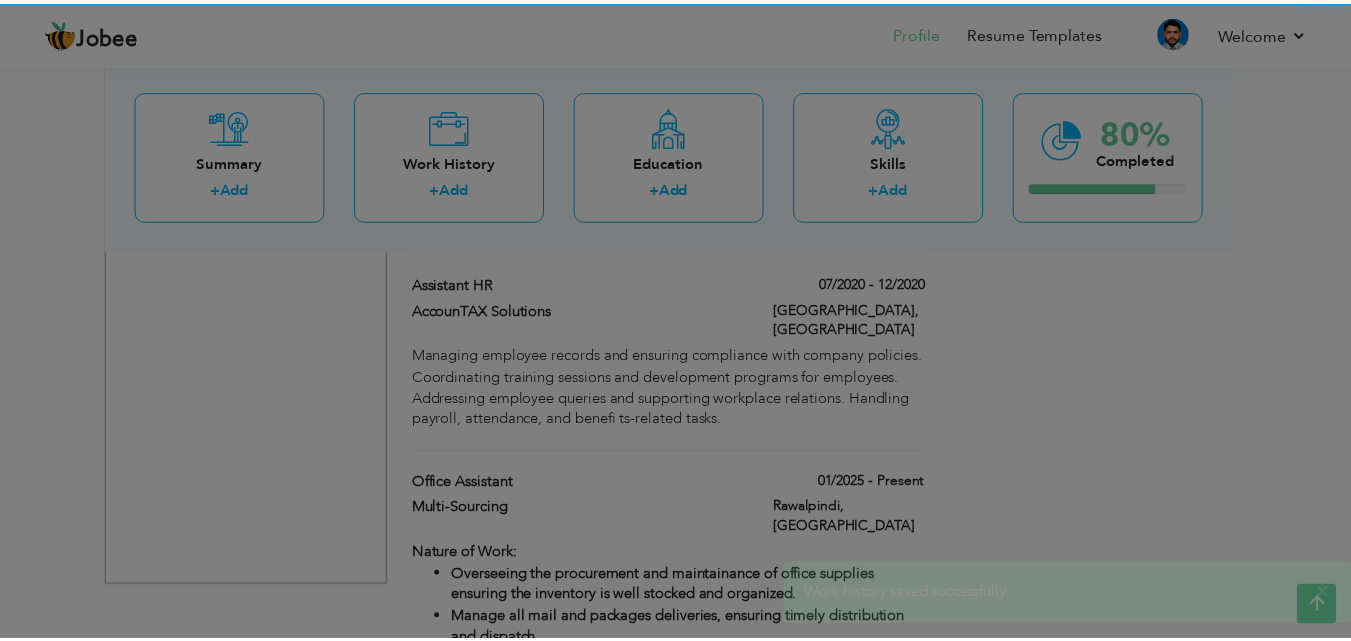 scroll, scrollTop: 0, scrollLeft: 0, axis: both 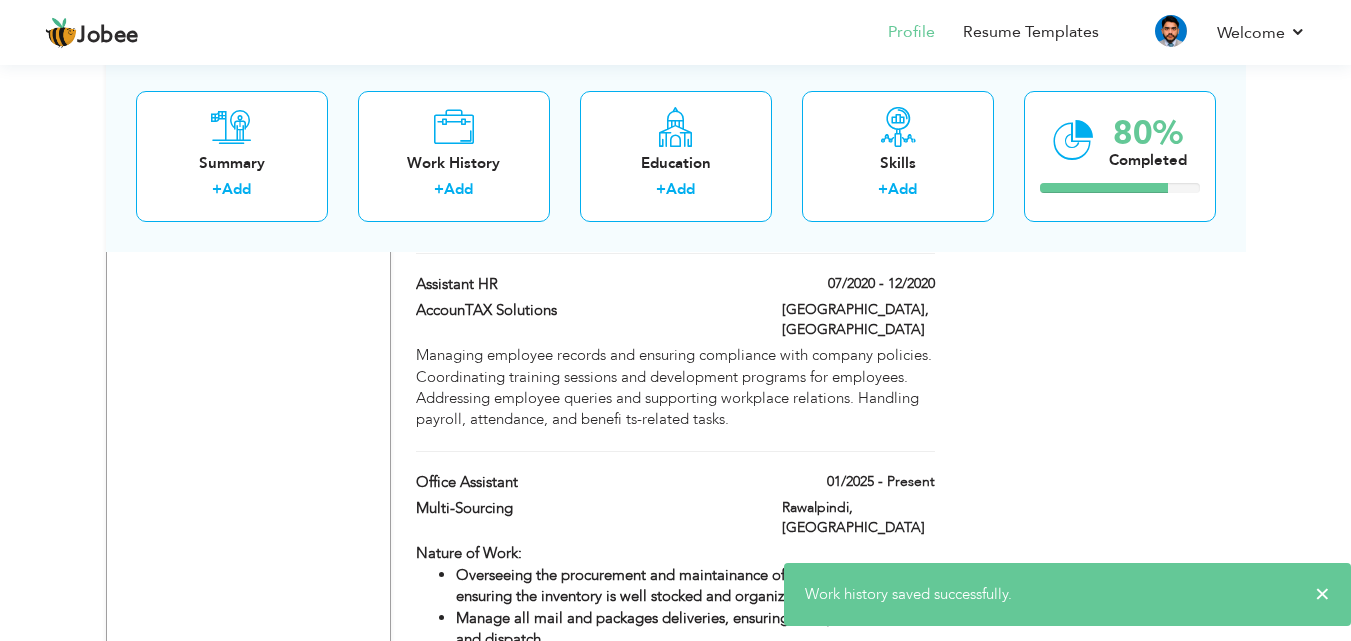 click on "Choose a Template
‹" at bounding box center [1103, -185] 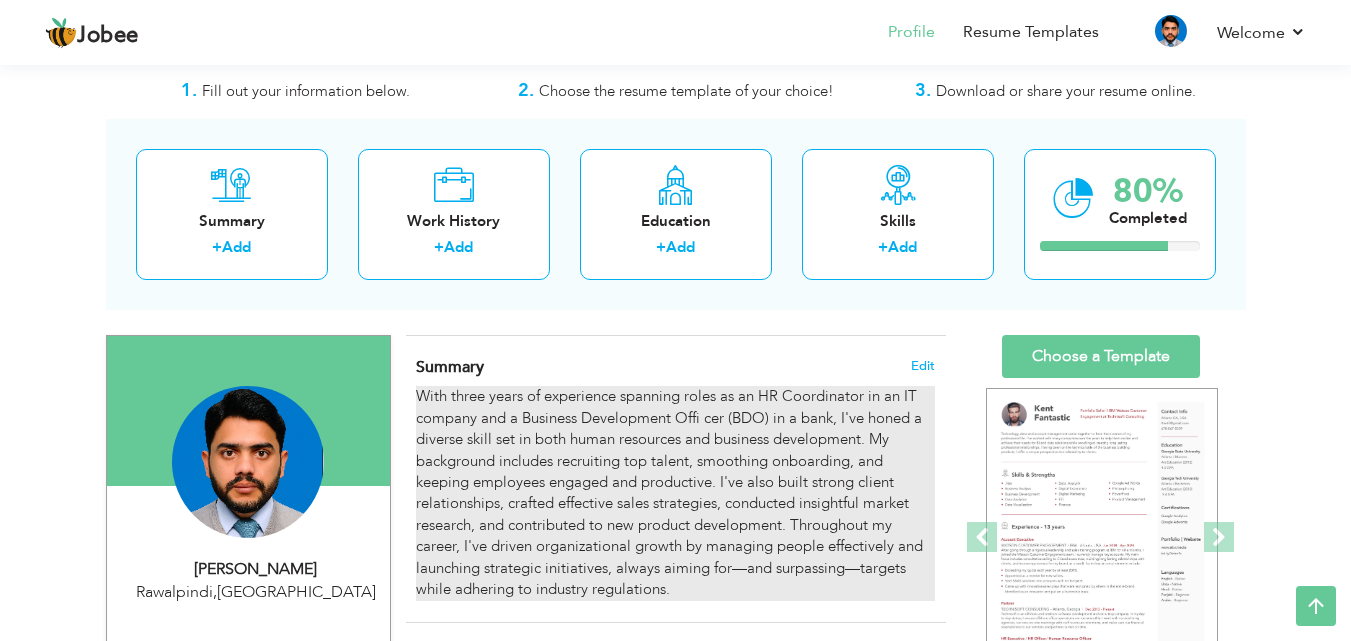 scroll, scrollTop: 38, scrollLeft: 0, axis: vertical 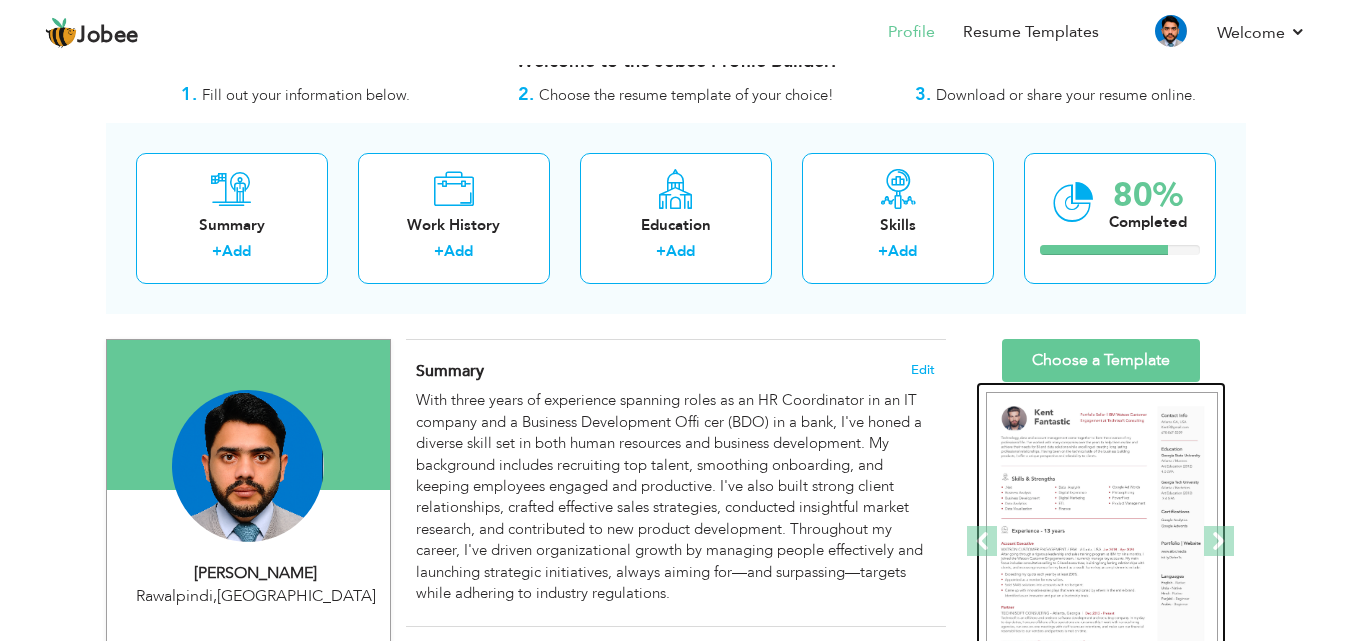 click at bounding box center [1102, 542] 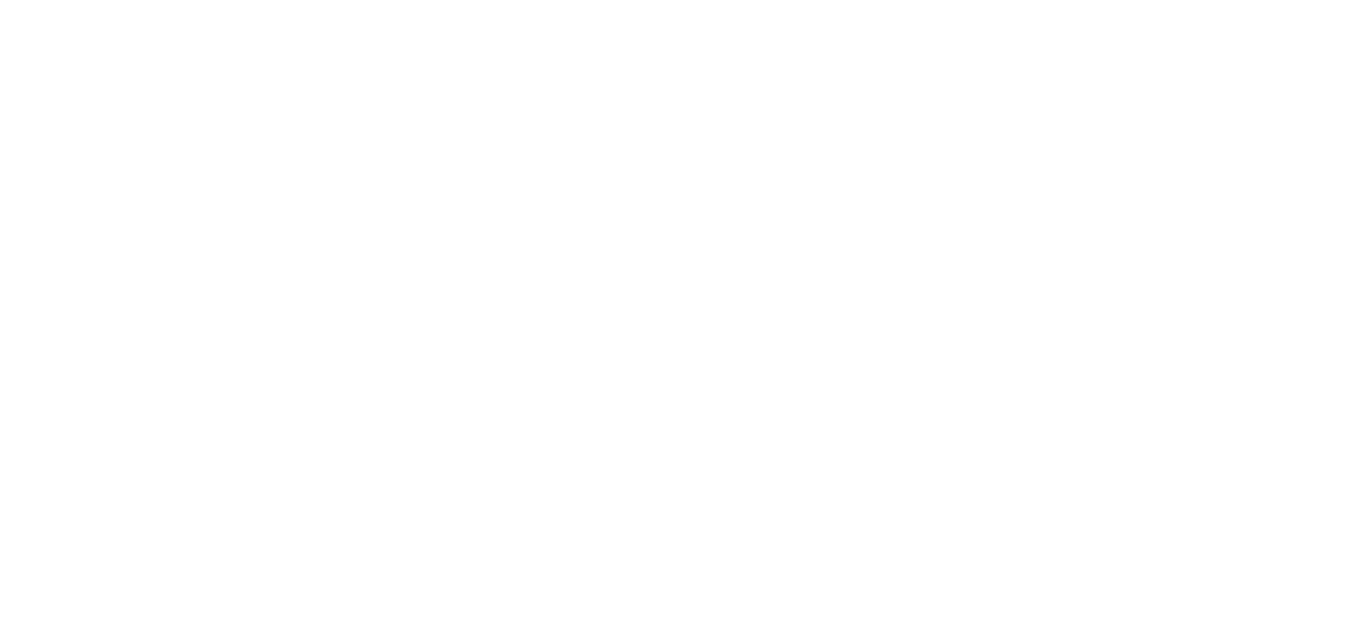 scroll, scrollTop: 0, scrollLeft: 0, axis: both 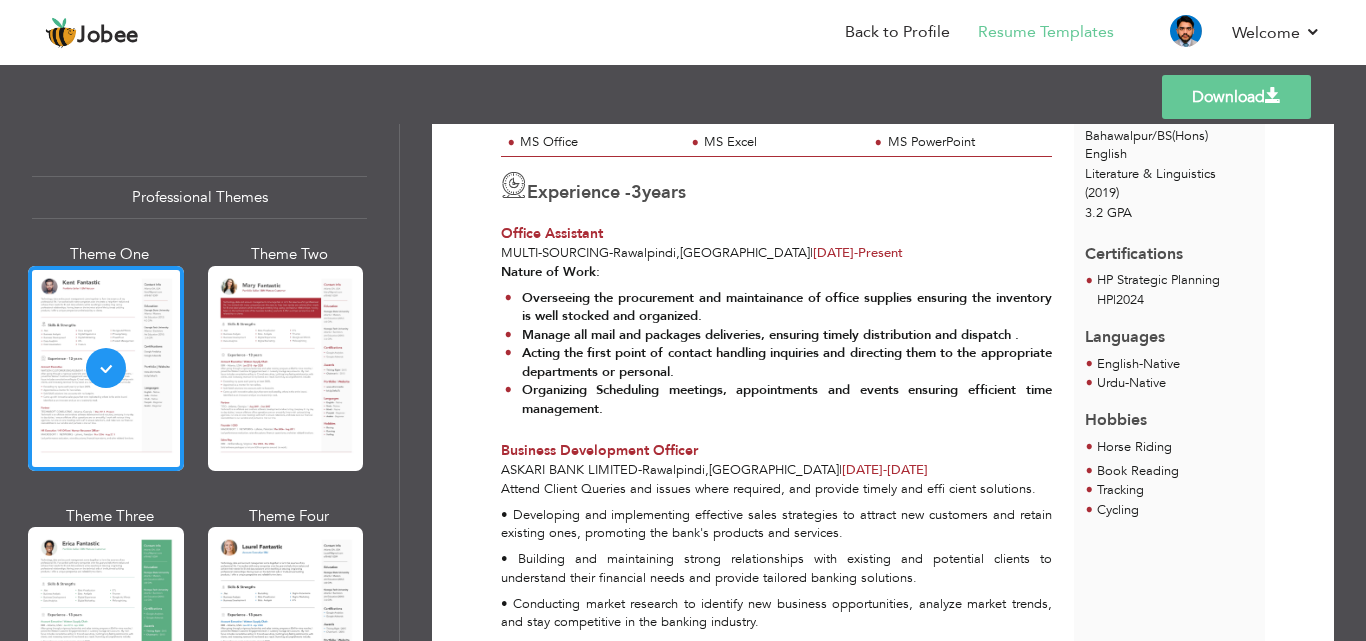 click on "Download" at bounding box center [1236, 97] 